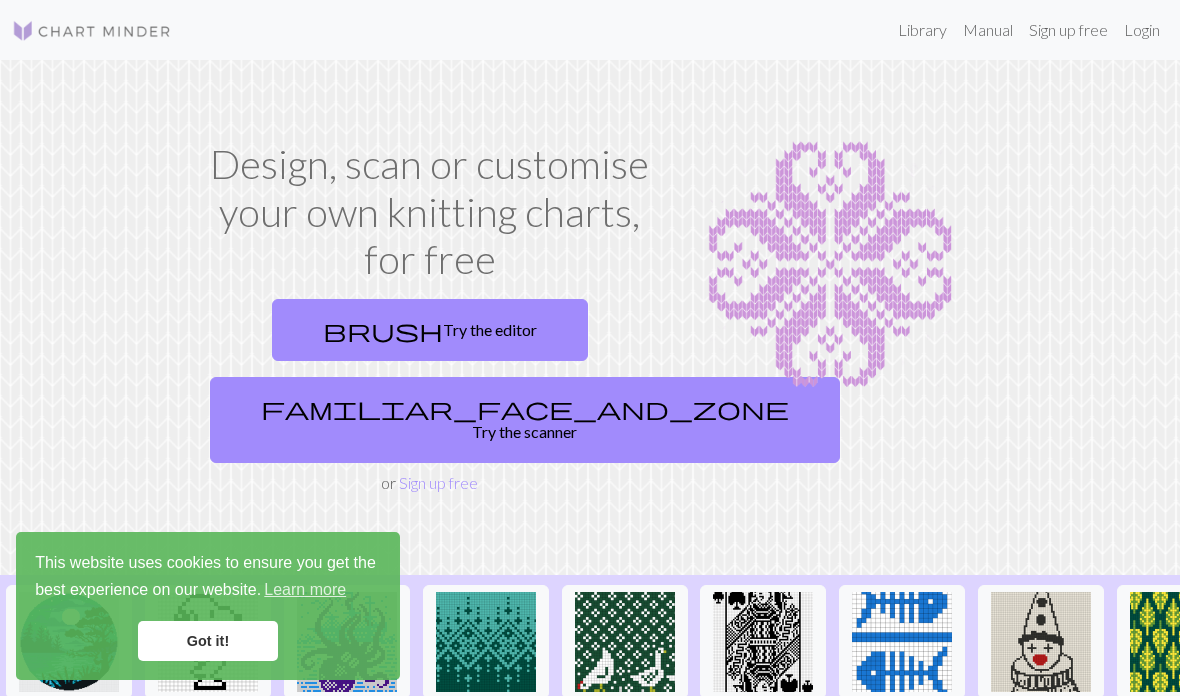 scroll, scrollTop: 0, scrollLeft: 0, axis: both 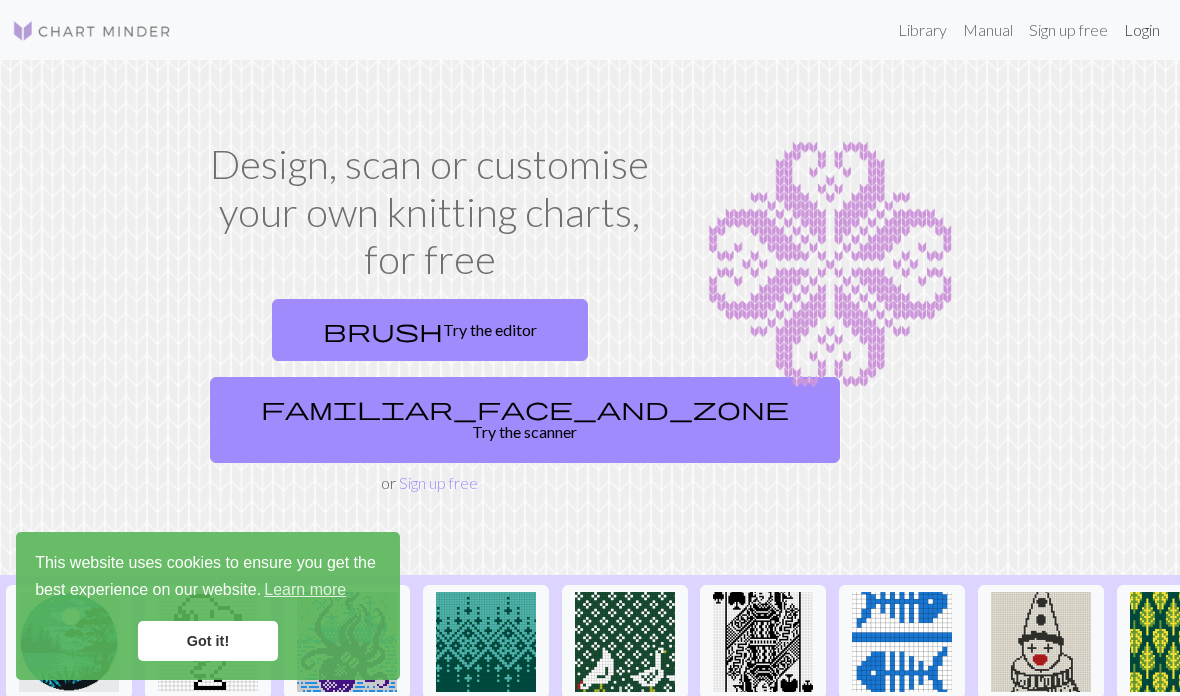 click on "Login" at bounding box center (1142, 30) 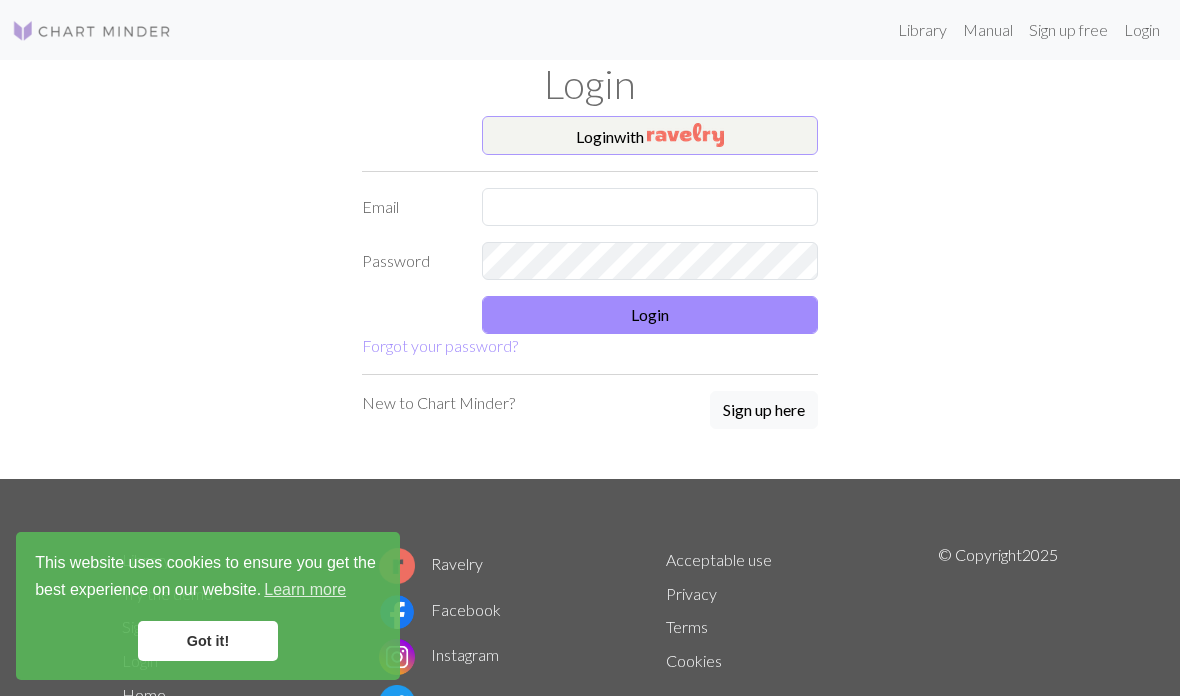 click on "Login  with" at bounding box center [650, 136] 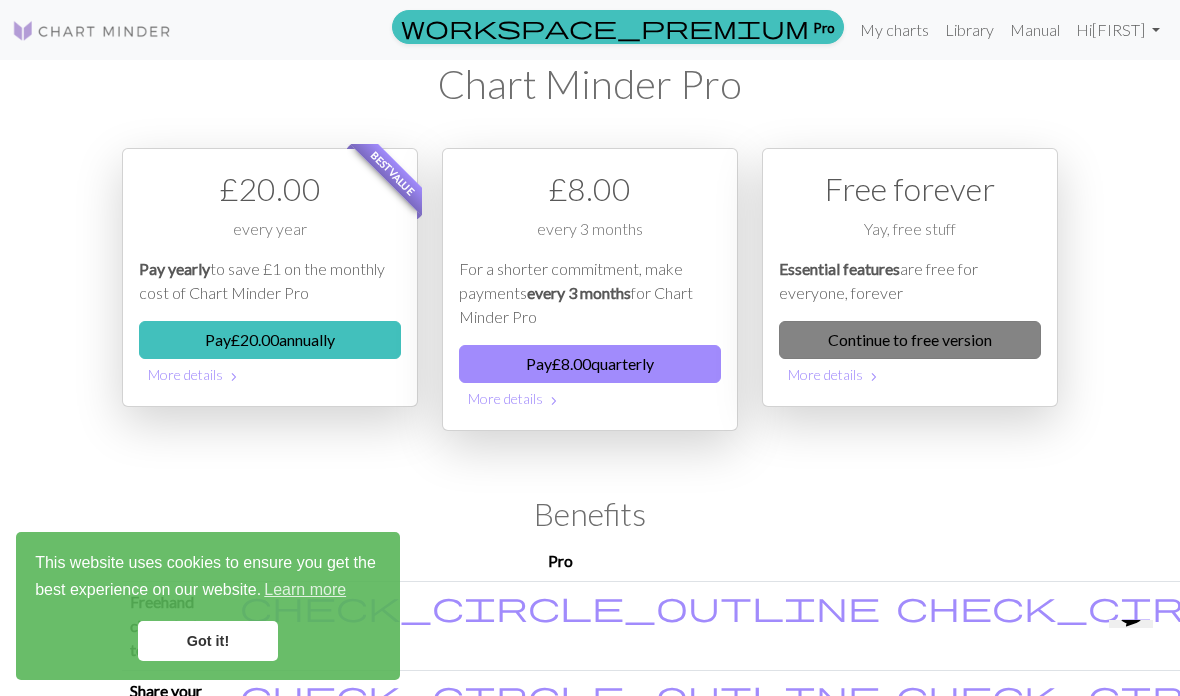 click on "Continue to free version" at bounding box center [910, 340] 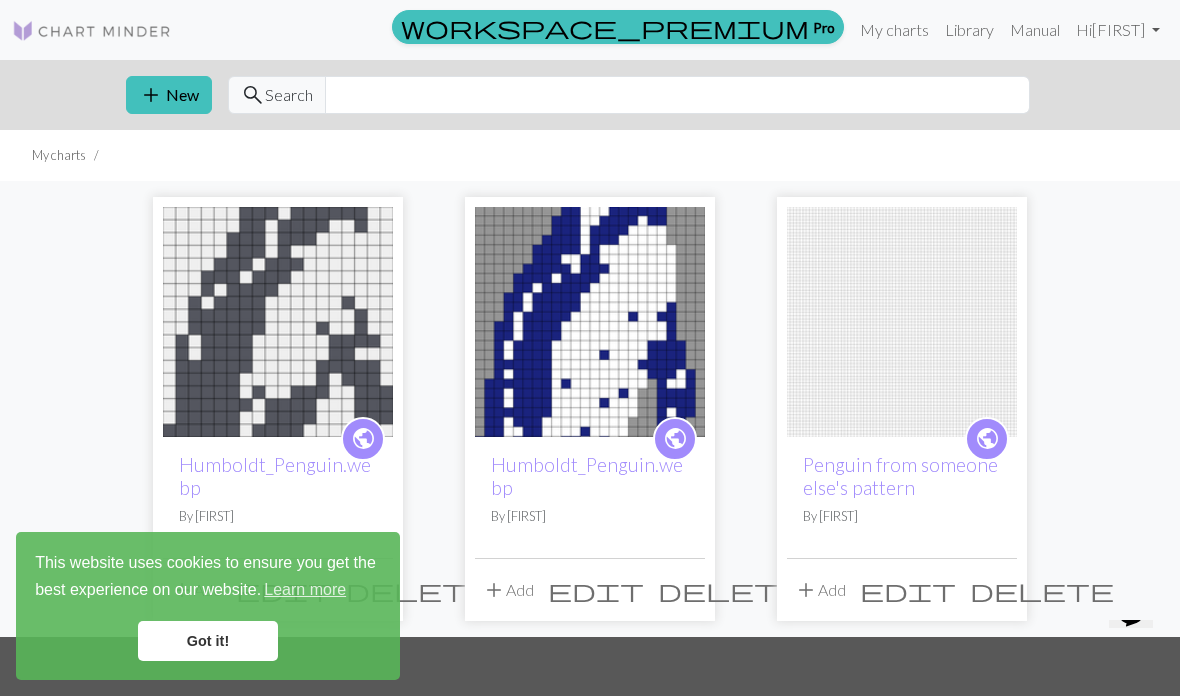 click at bounding box center (590, 322) 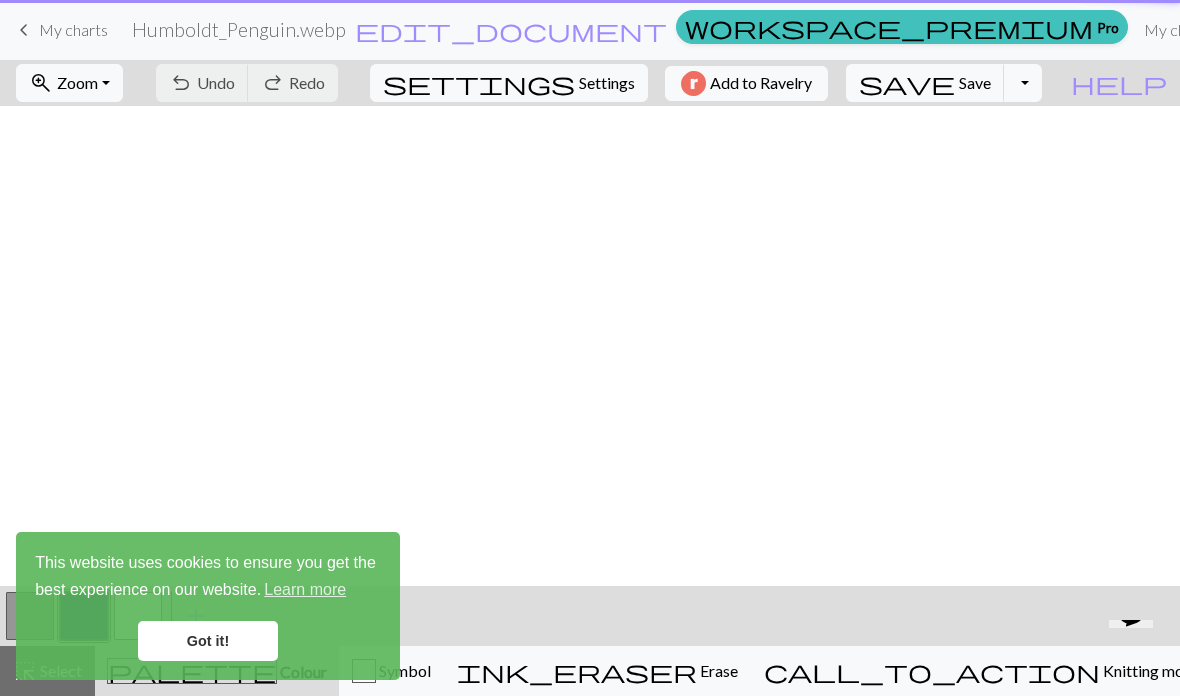 click at bounding box center [590, 346] 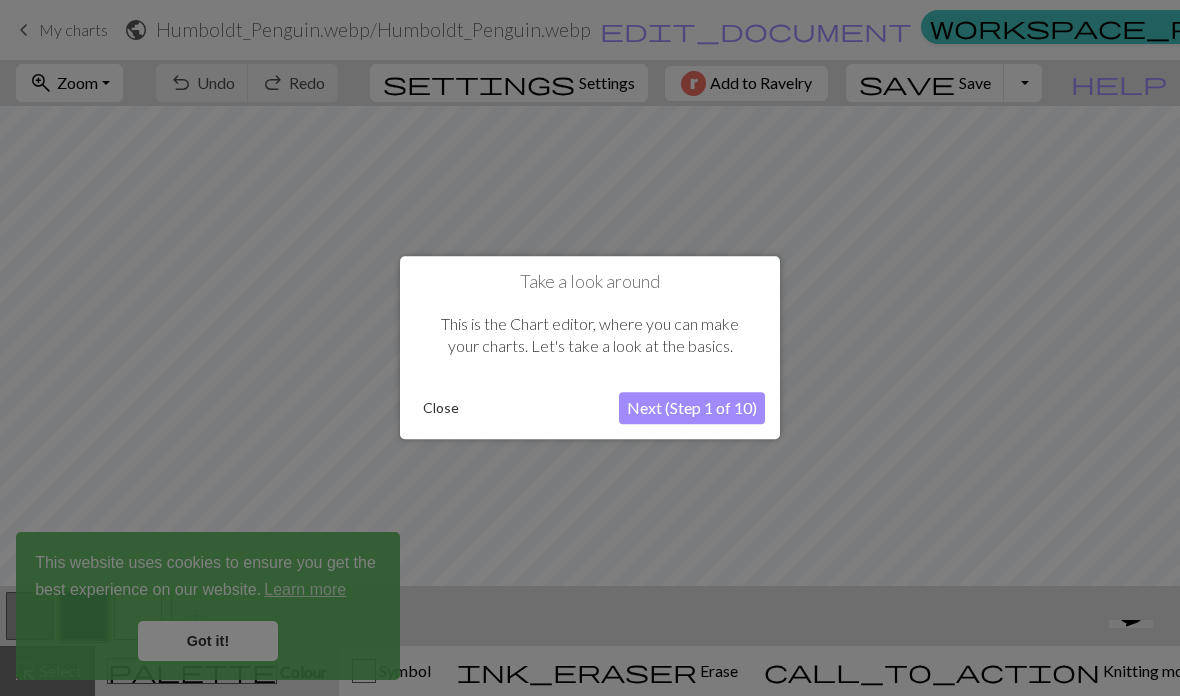 click on "Close" at bounding box center [441, 409] 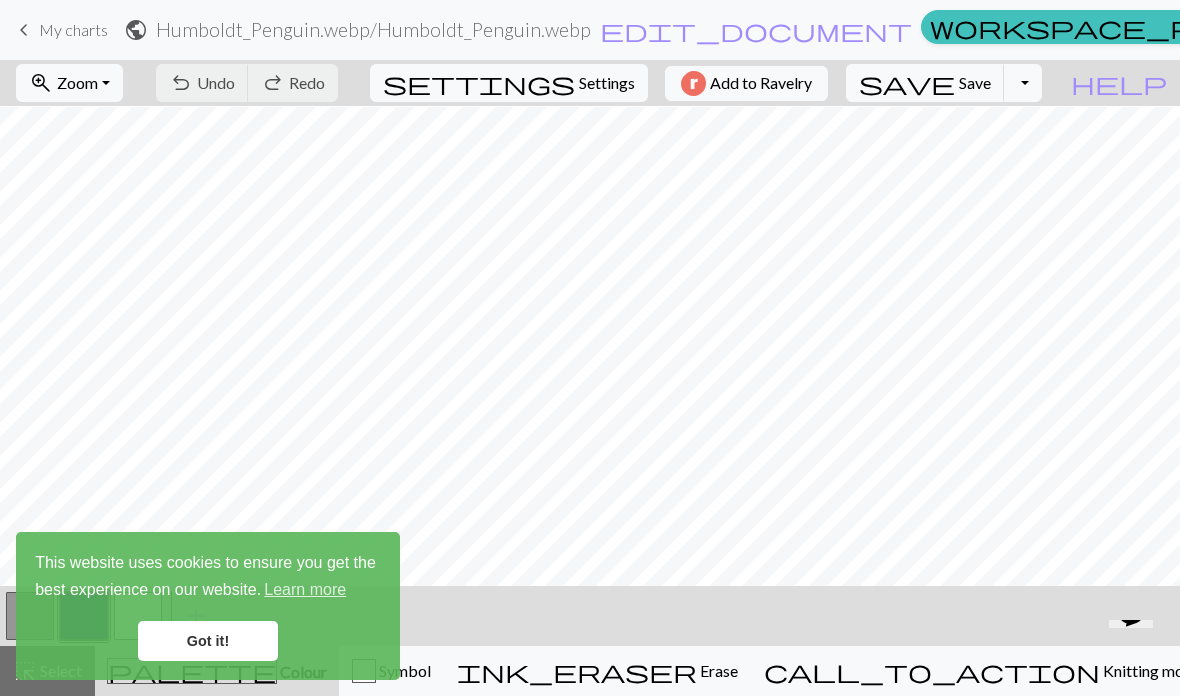 scroll, scrollTop: 610, scrollLeft: 0, axis: vertical 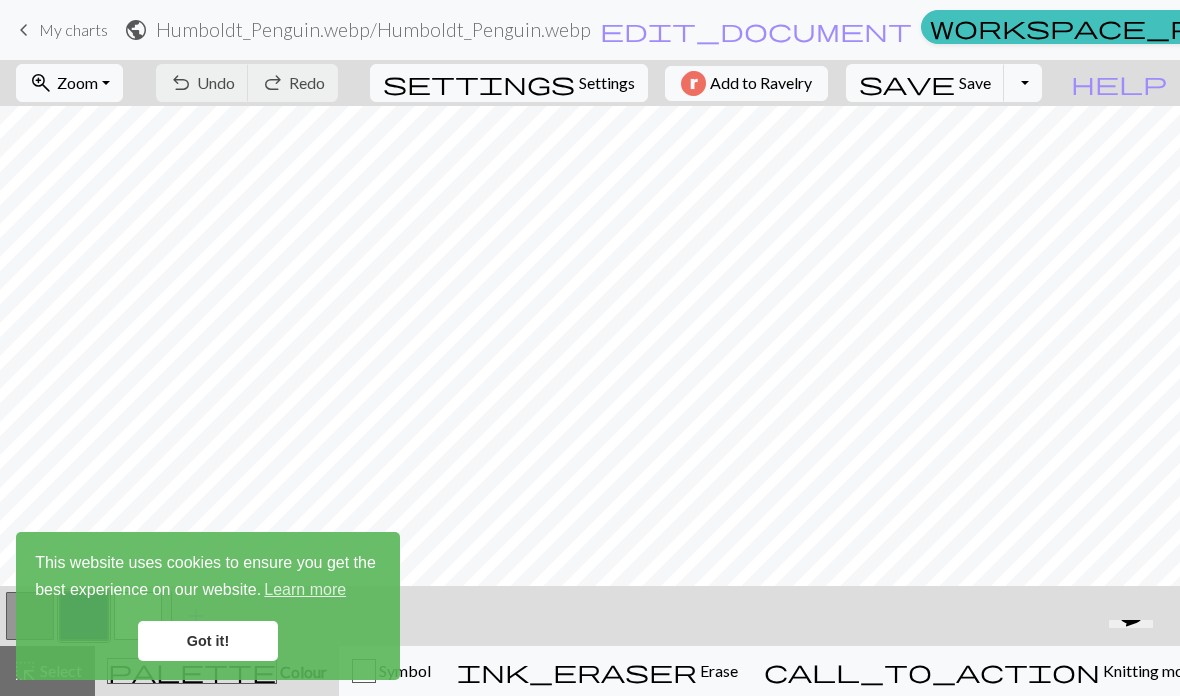 click on "Got it!" at bounding box center (208, 641) 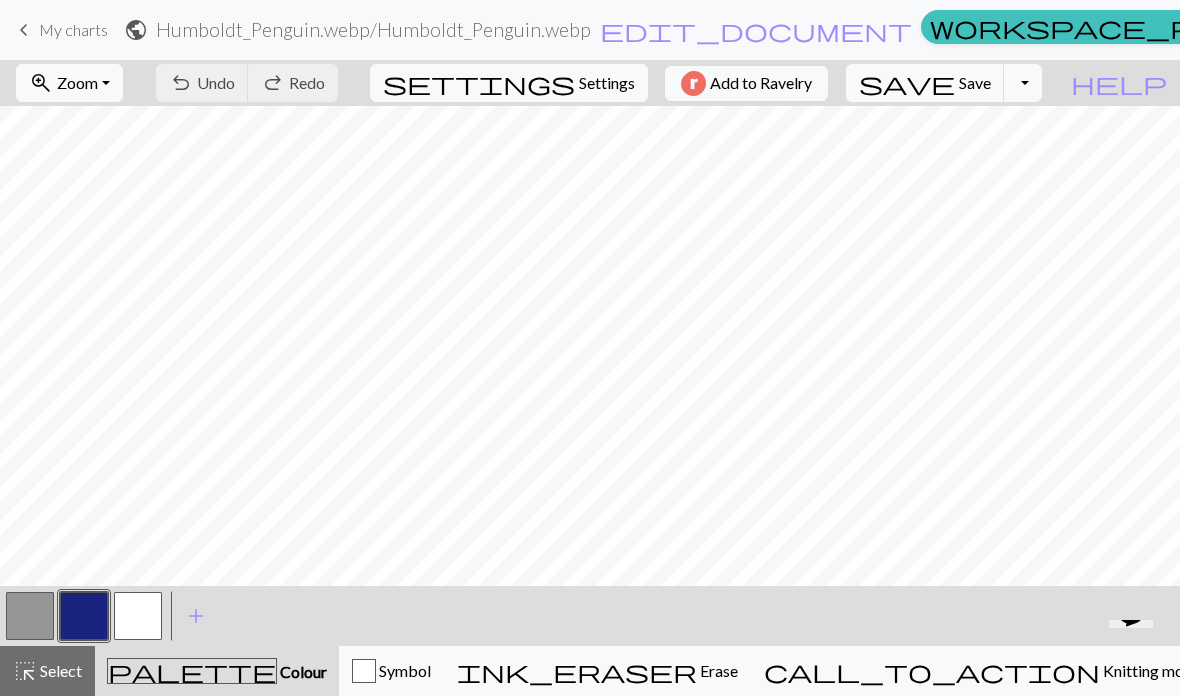 click on "keyboard_arrow_left   My charts" at bounding box center [60, 30] 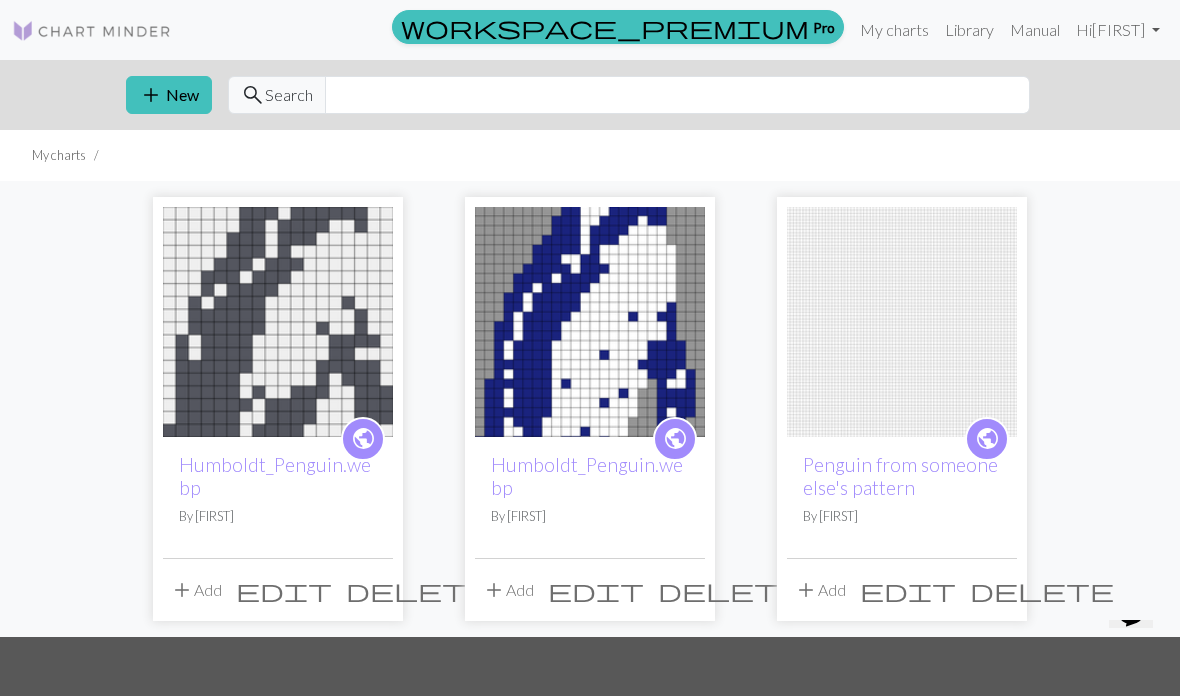click at bounding box center [590, 322] 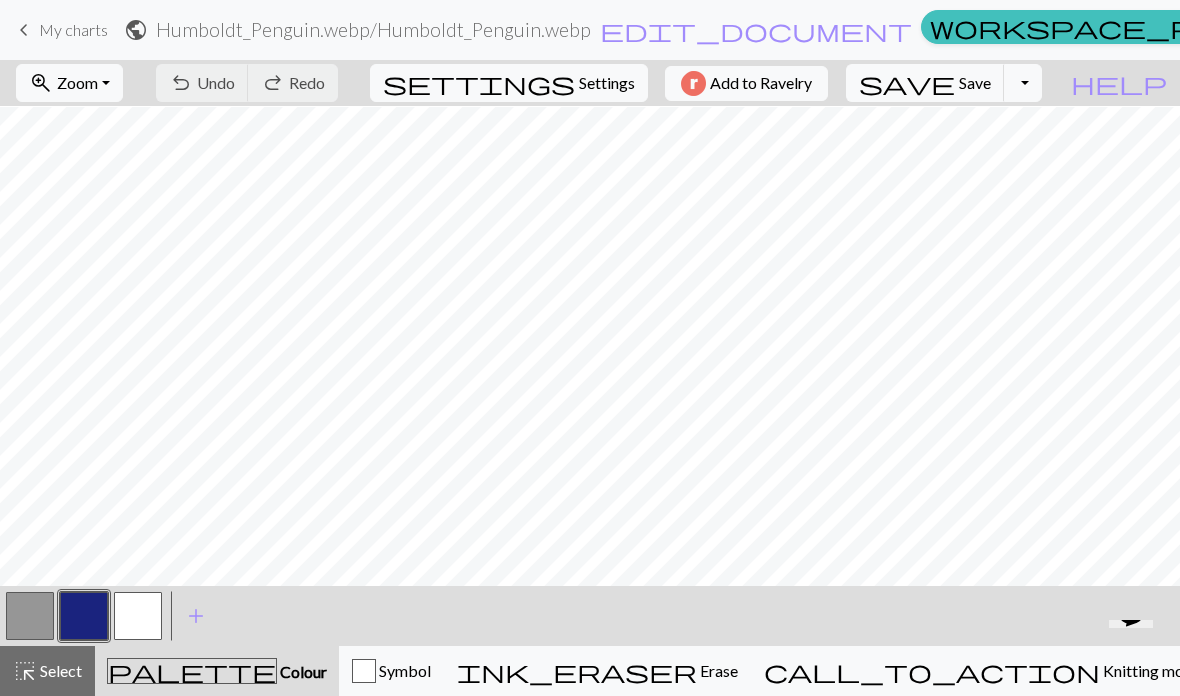 scroll, scrollTop: 610, scrollLeft: 0, axis: vertical 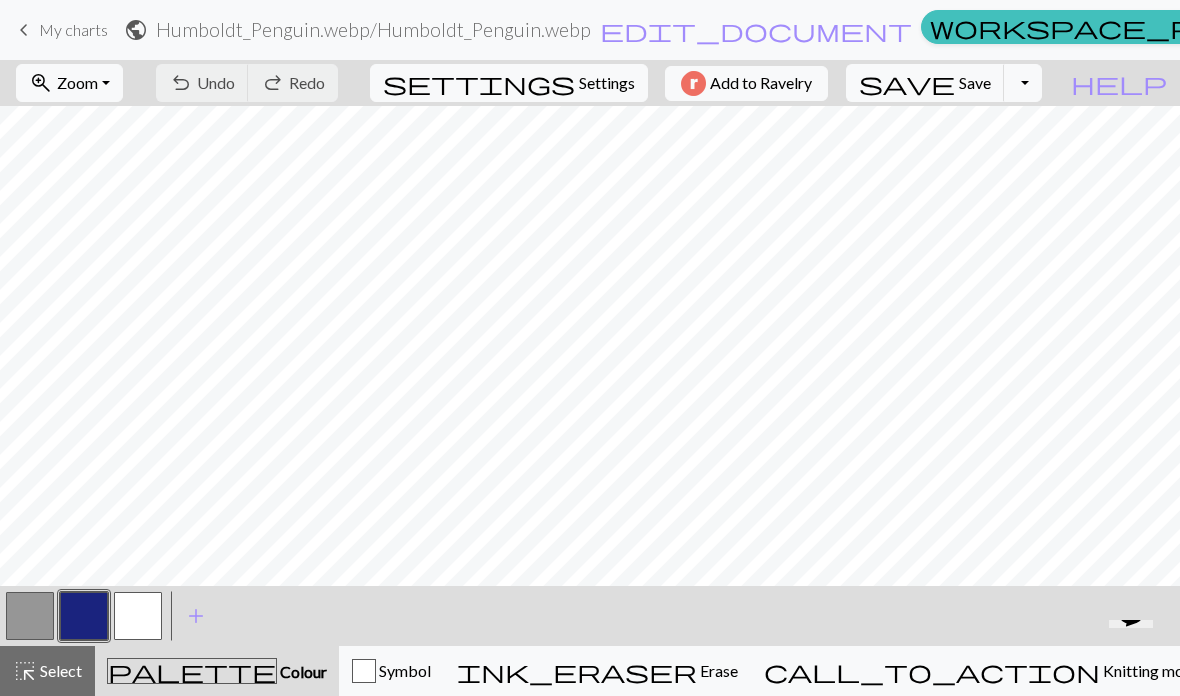 click on "keyboard_arrow_left   My charts" at bounding box center [60, 30] 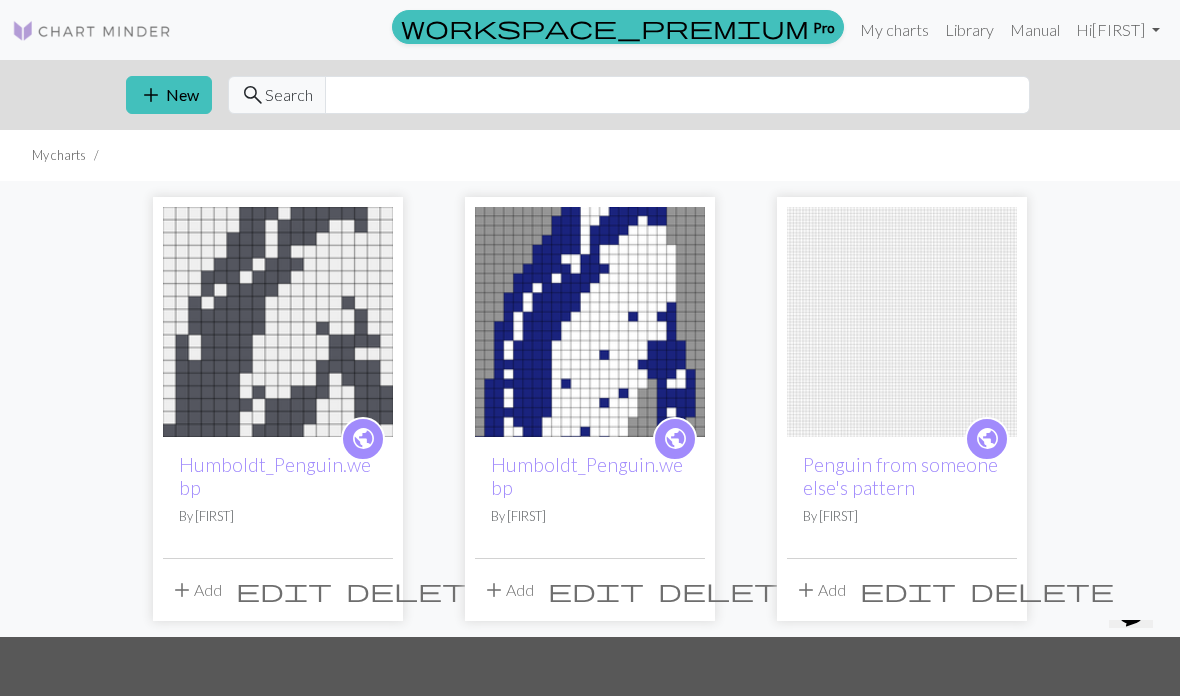click at bounding box center (278, 322) 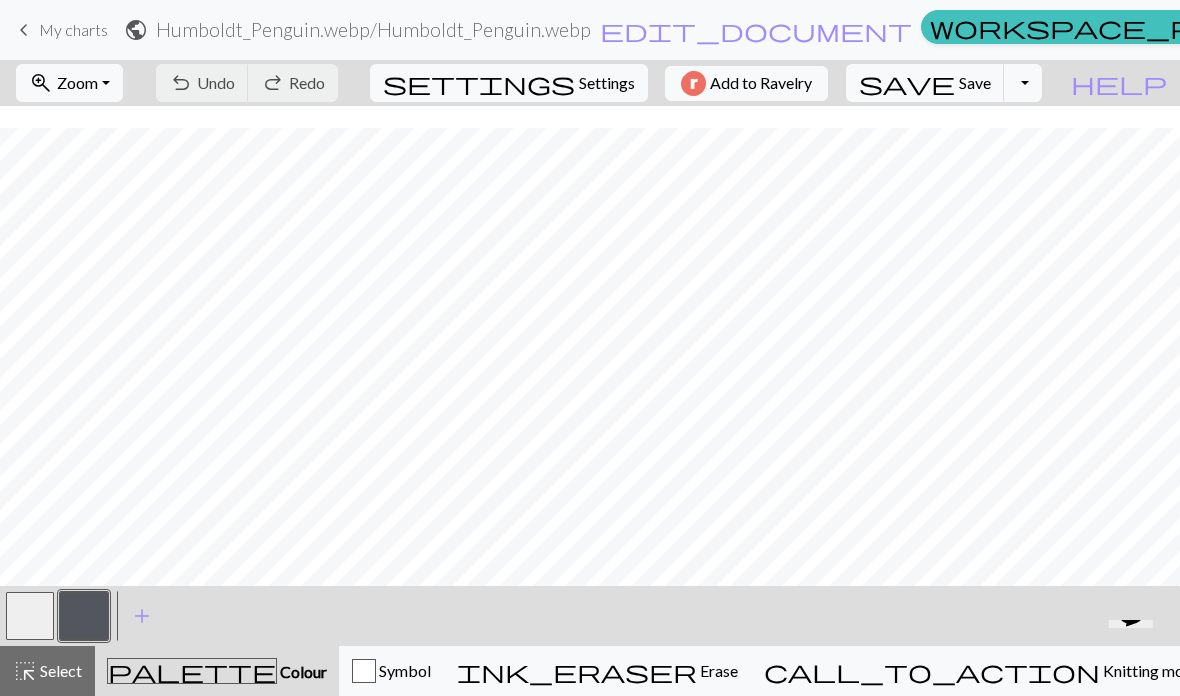 scroll, scrollTop: 0, scrollLeft: 0, axis: both 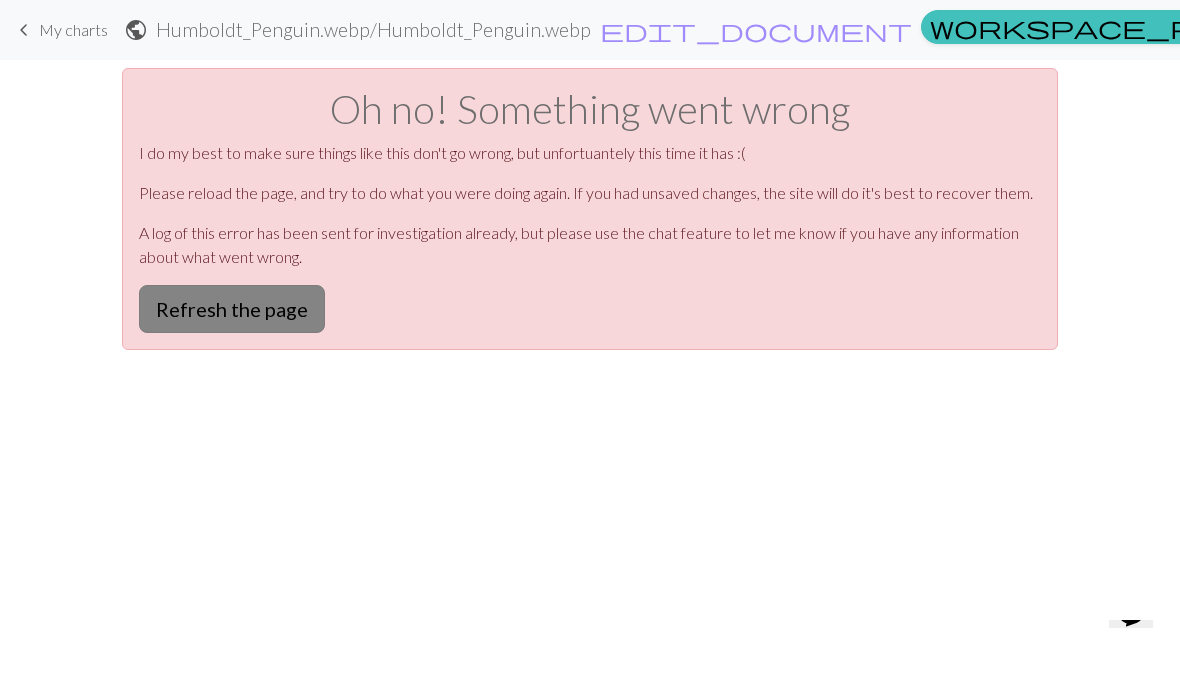 click on "Refresh the page" at bounding box center [232, 309] 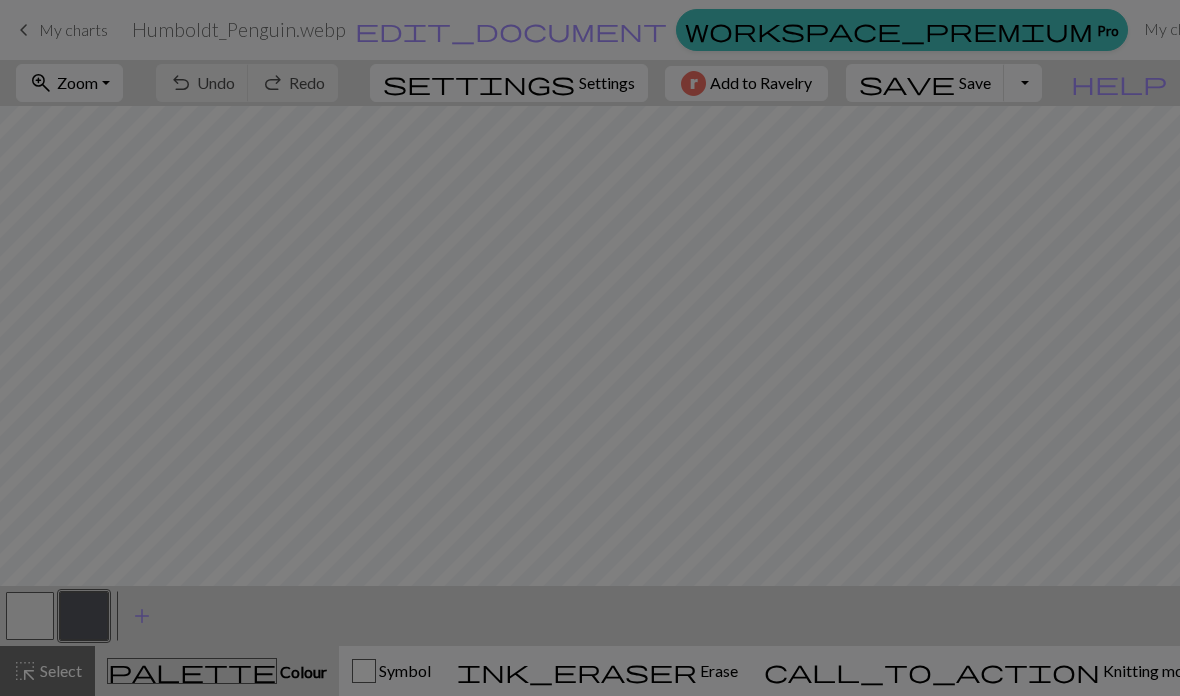 scroll, scrollTop: 0, scrollLeft: 0, axis: both 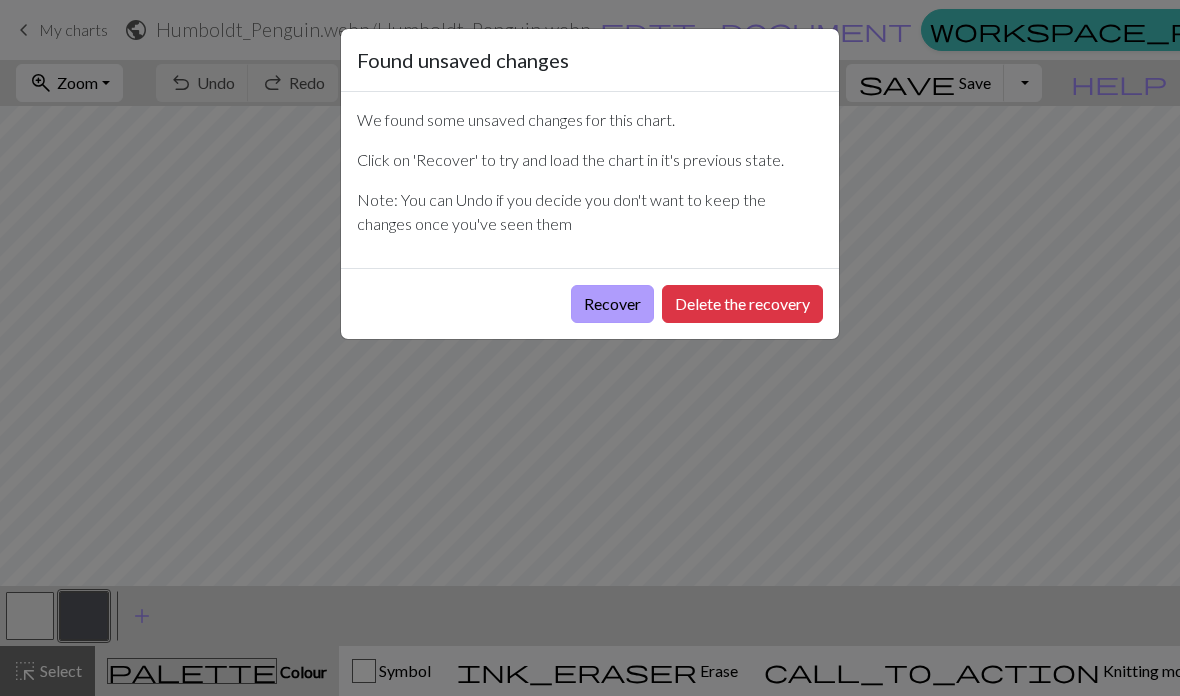 click on "Recover" at bounding box center (612, 304) 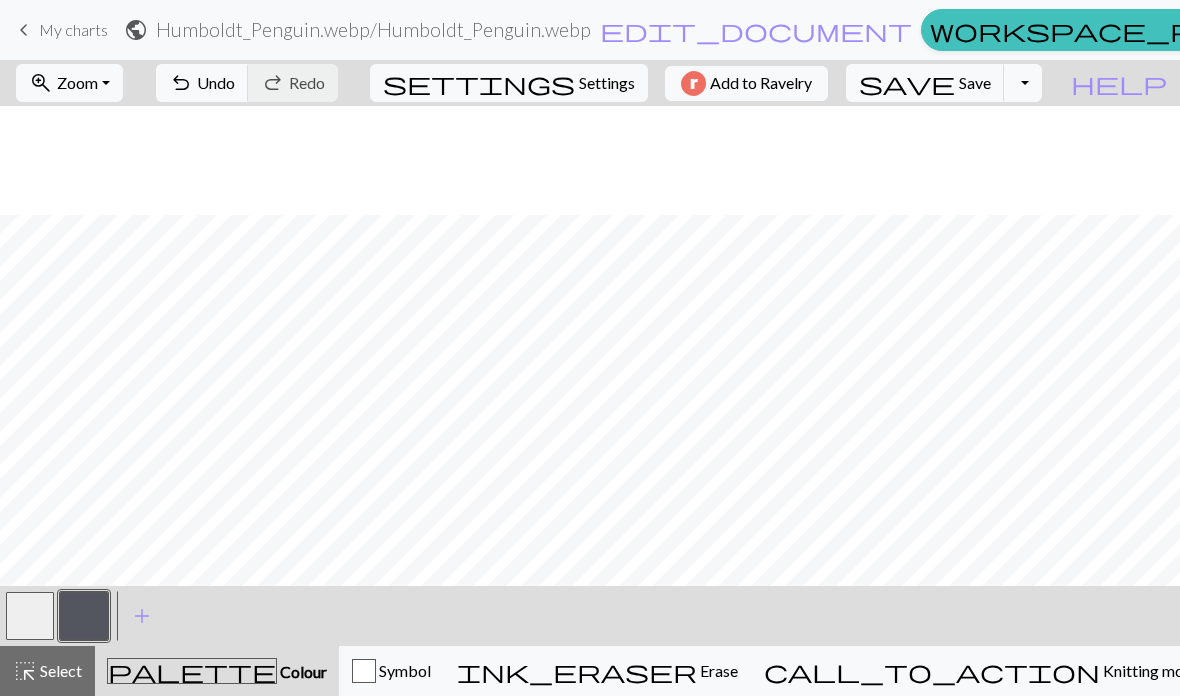 scroll, scrollTop: 62, scrollLeft: 0, axis: vertical 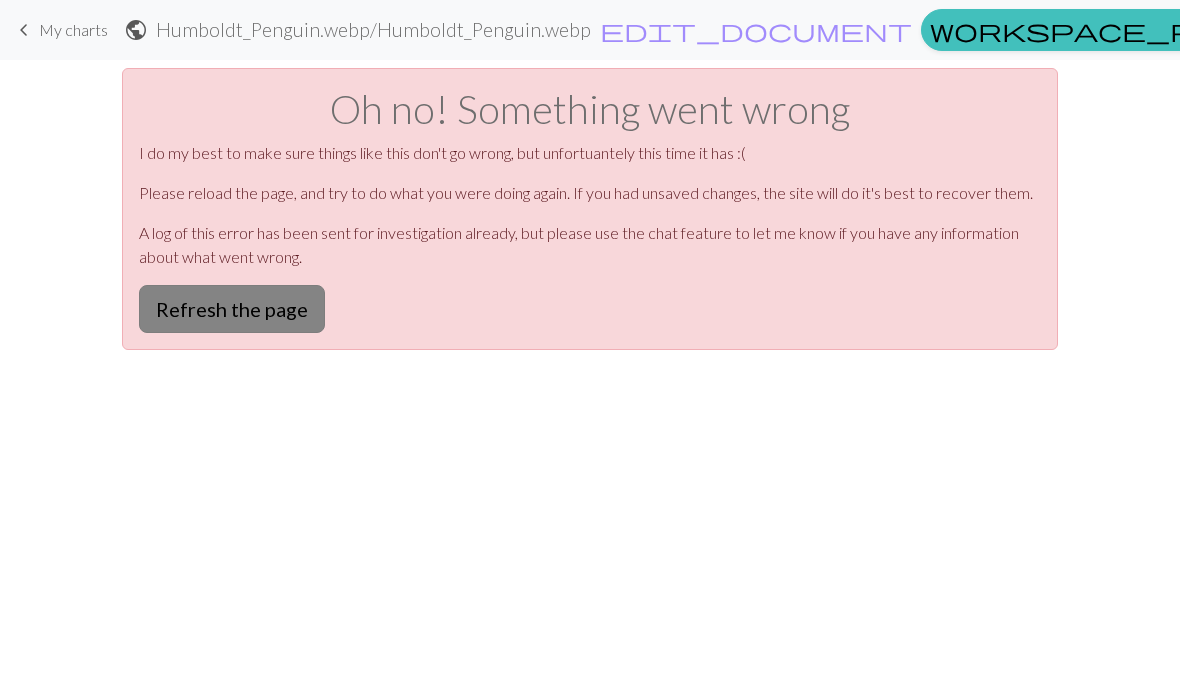 click on "Refresh the page" at bounding box center (232, 309) 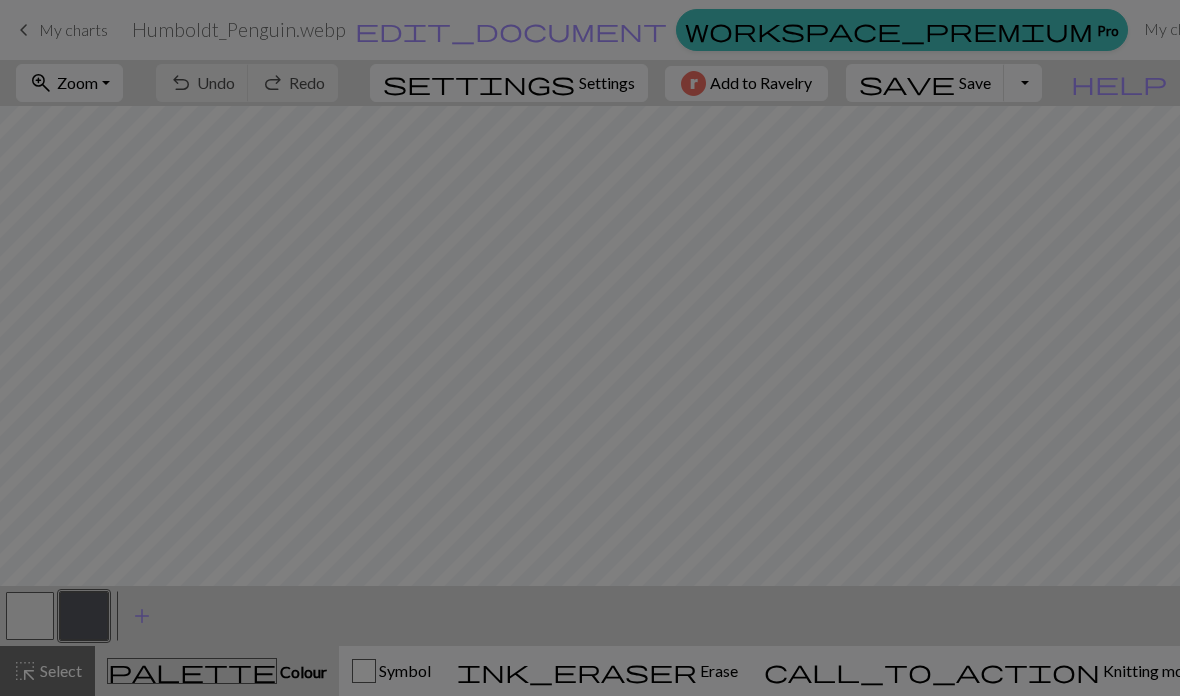 scroll, scrollTop: 0, scrollLeft: 0, axis: both 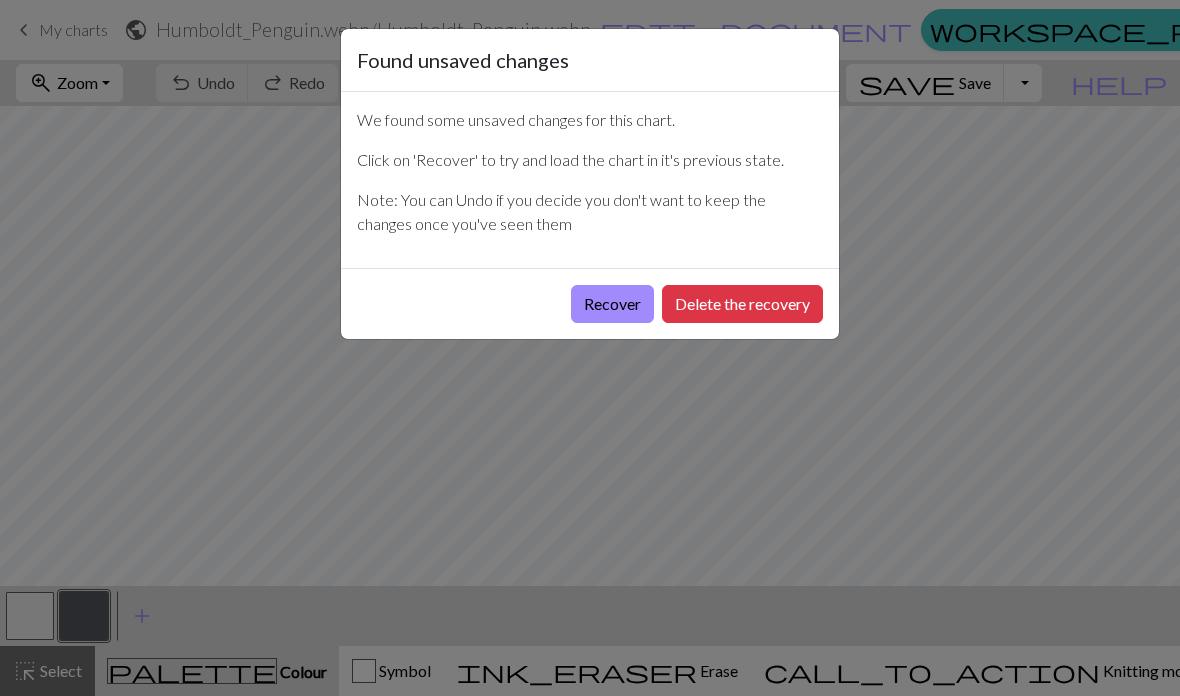 click on "Recover   Delete the recovery" at bounding box center [590, 303] 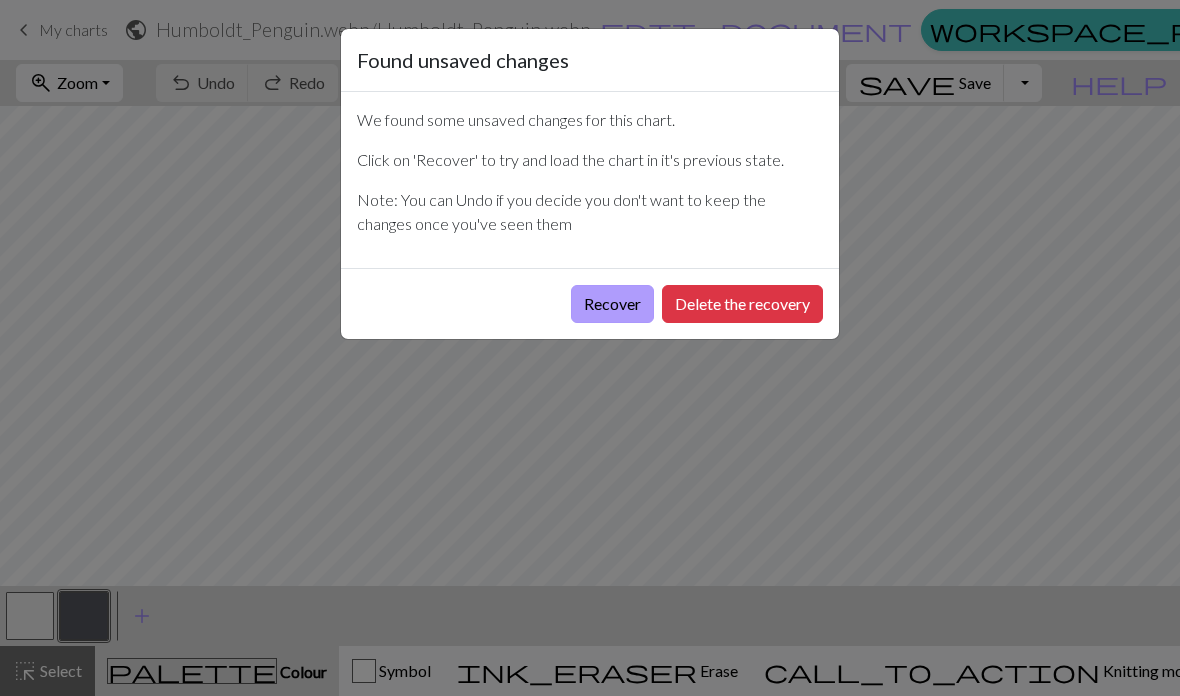 click on "Recover" at bounding box center (612, 304) 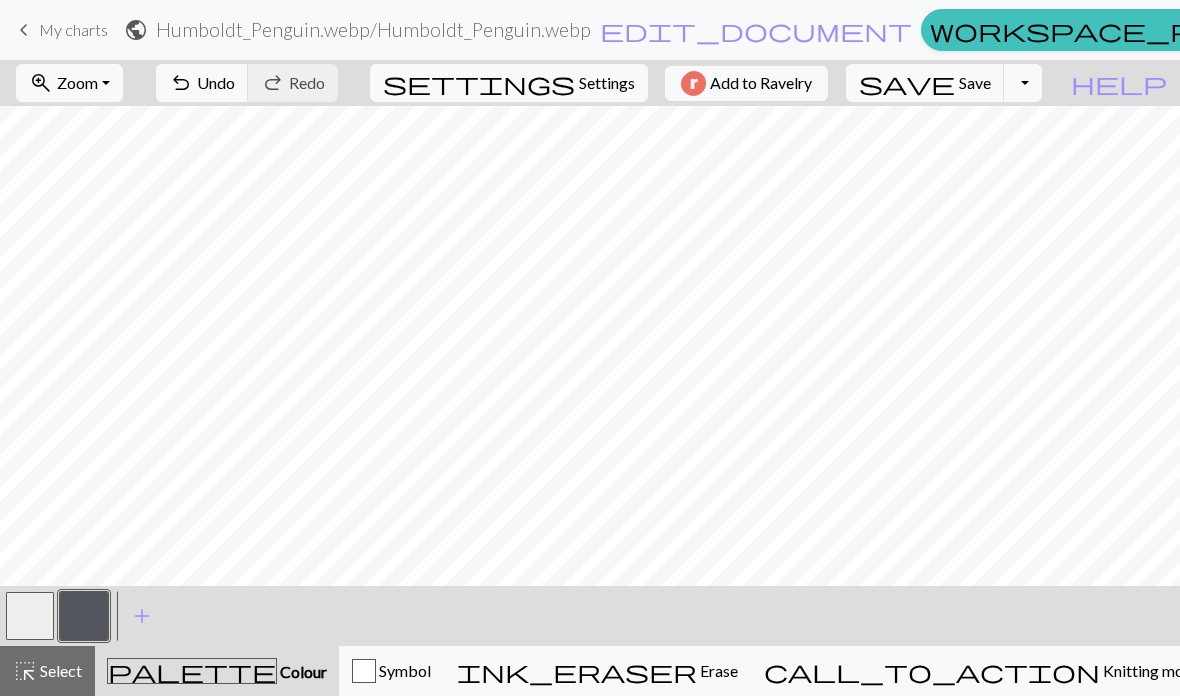 click on "keyboard_arrow_left" at bounding box center (24, 30) 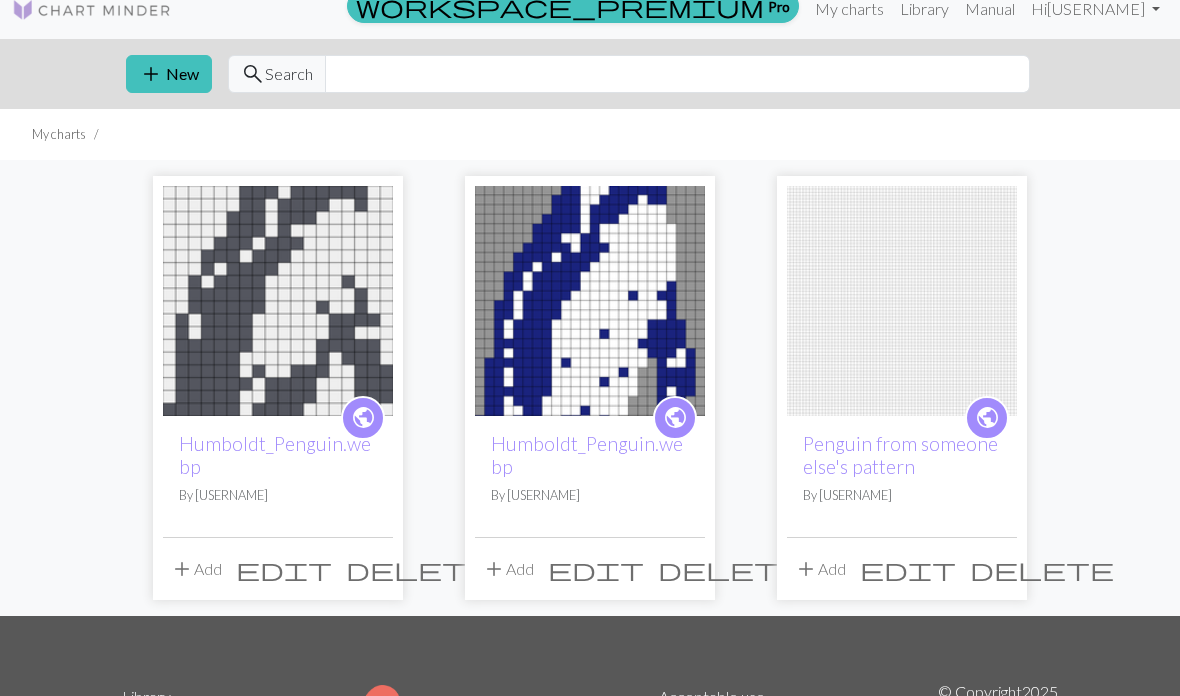 scroll, scrollTop: 0, scrollLeft: 0, axis: both 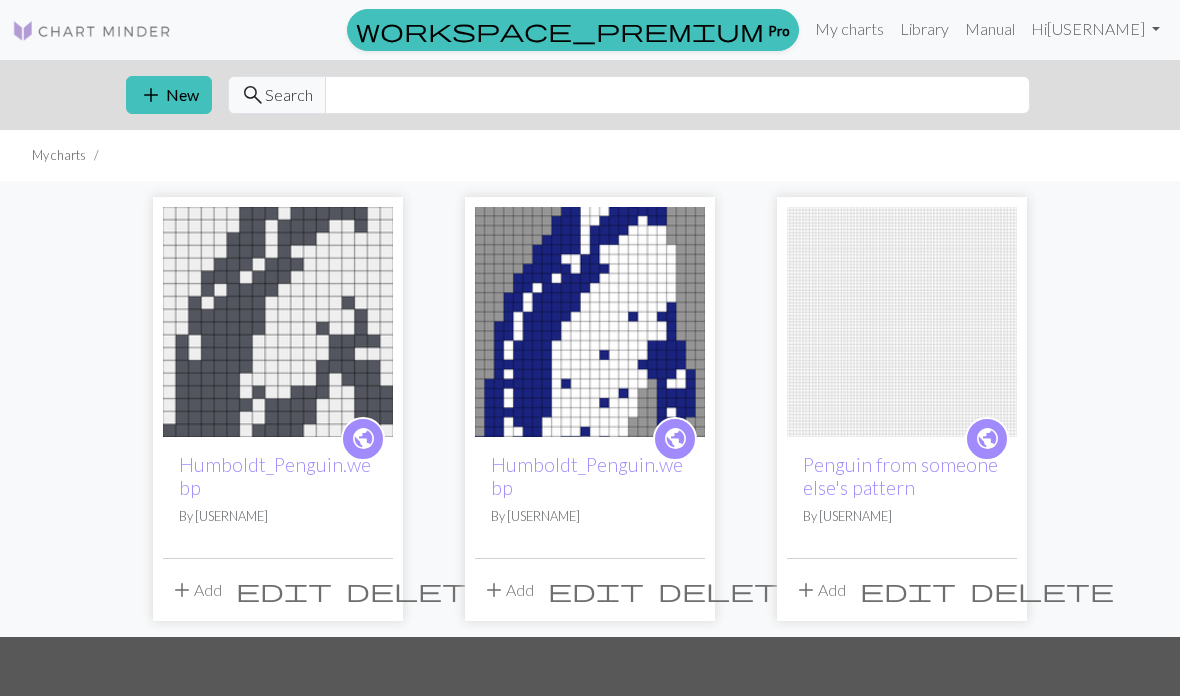 click on "Humboldt_Penguin.webp" at bounding box center (590, 476) 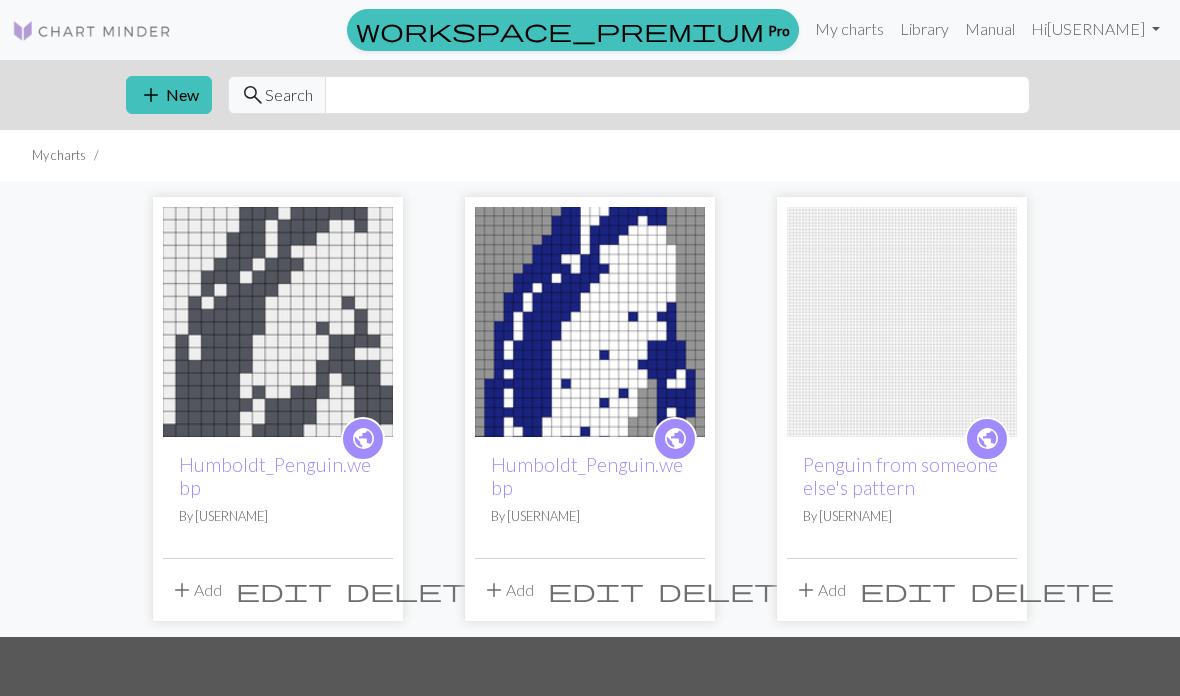 click on "public Humboldt_Penguin.webp By [NAME]" at bounding box center [590, 497] 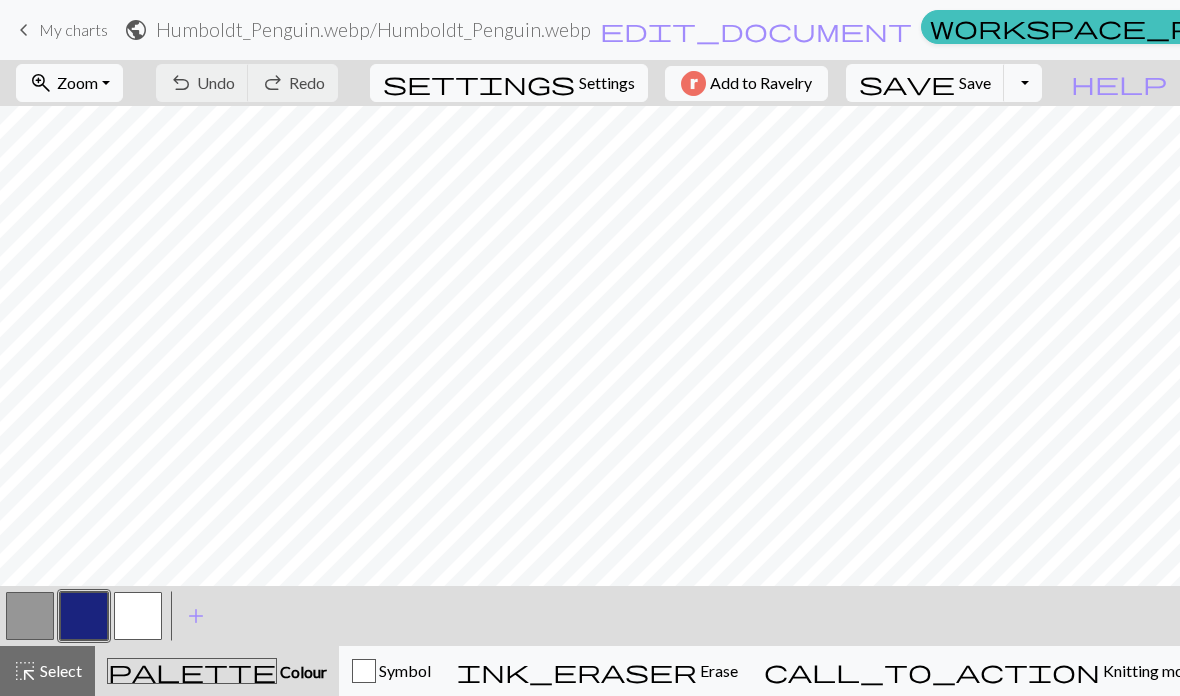 scroll, scrollTop: 304, scrollLeft: 0, axis: vertical 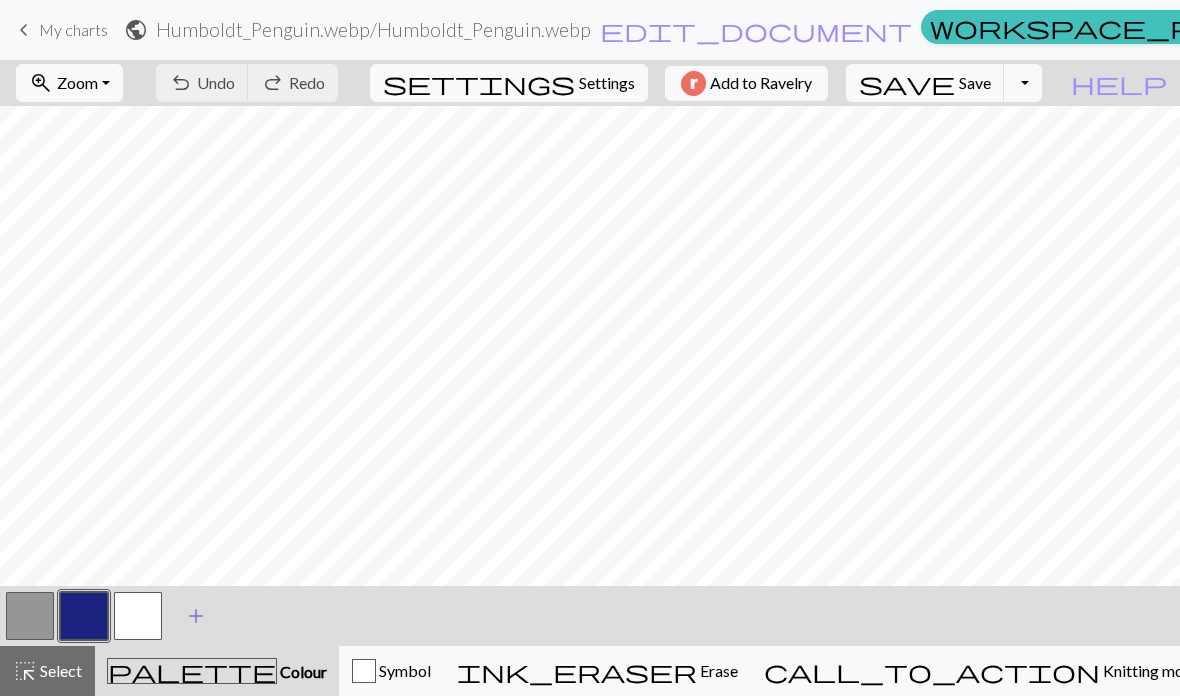 click on "add" at bounding box center [196, 616] 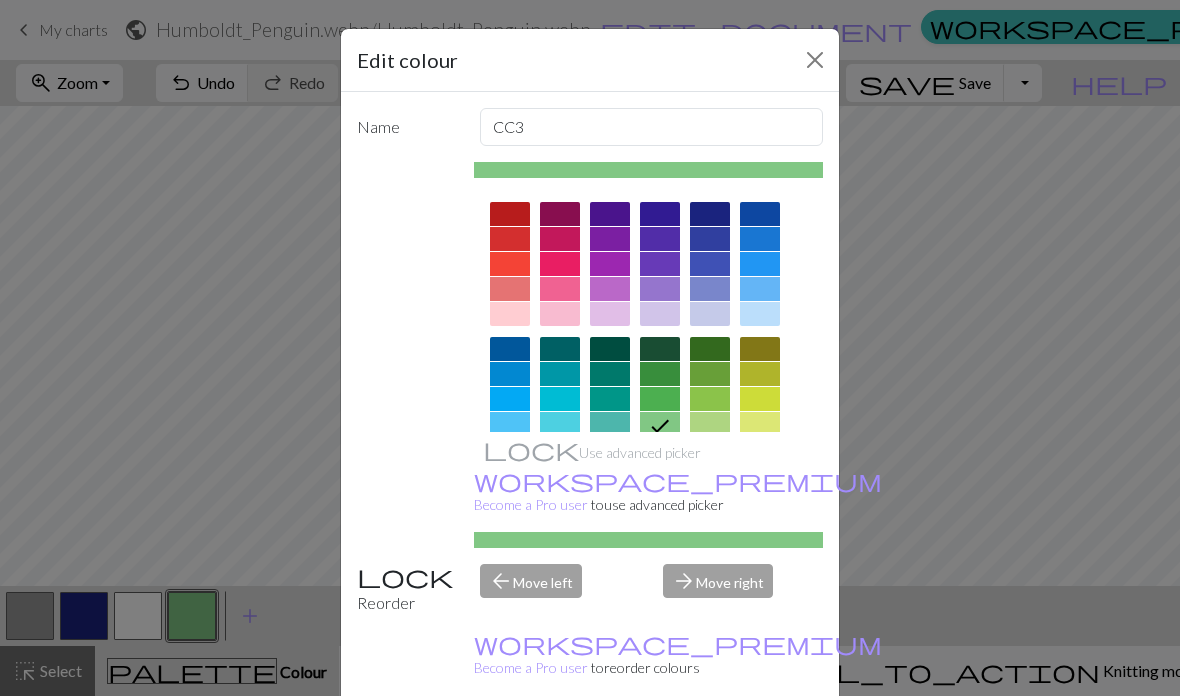 click at bounding box center [649, 467] 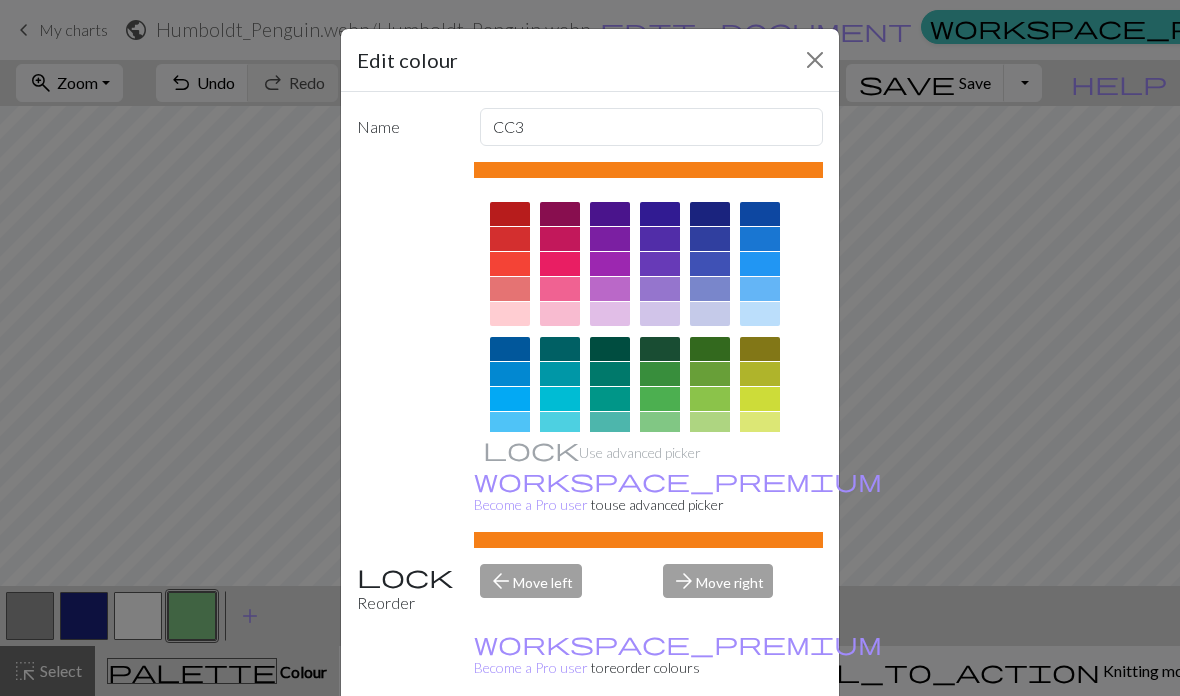 click at bounding box center (815, 60) 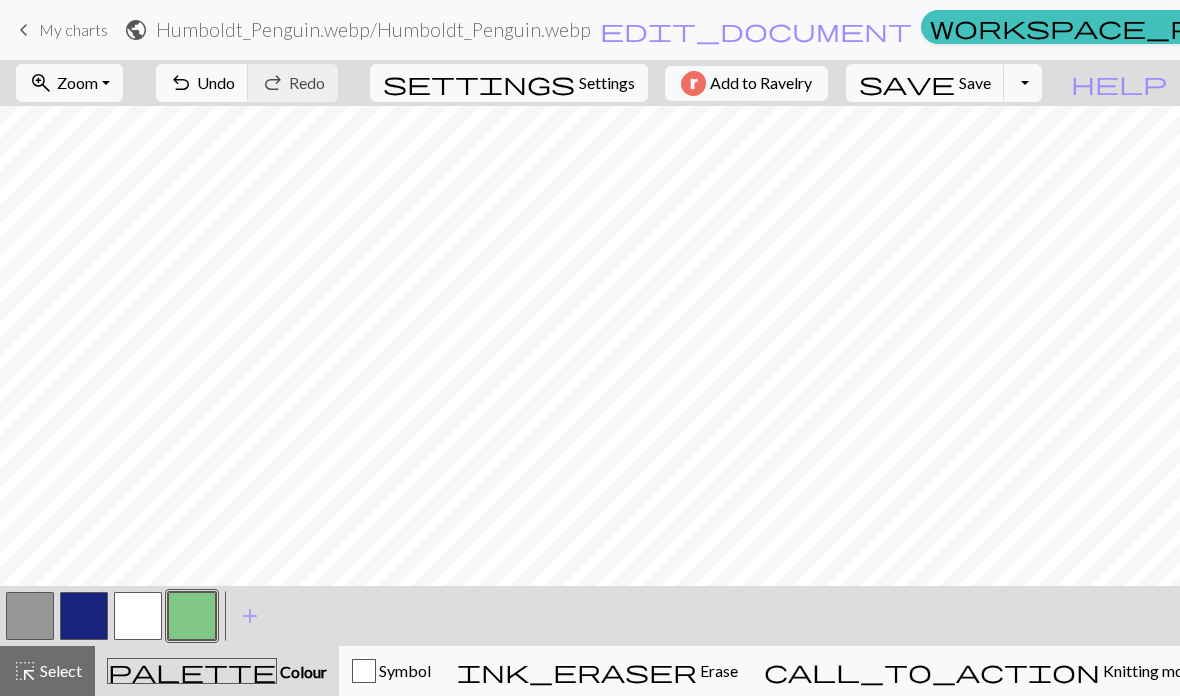 click at bounding box center (192, 616) 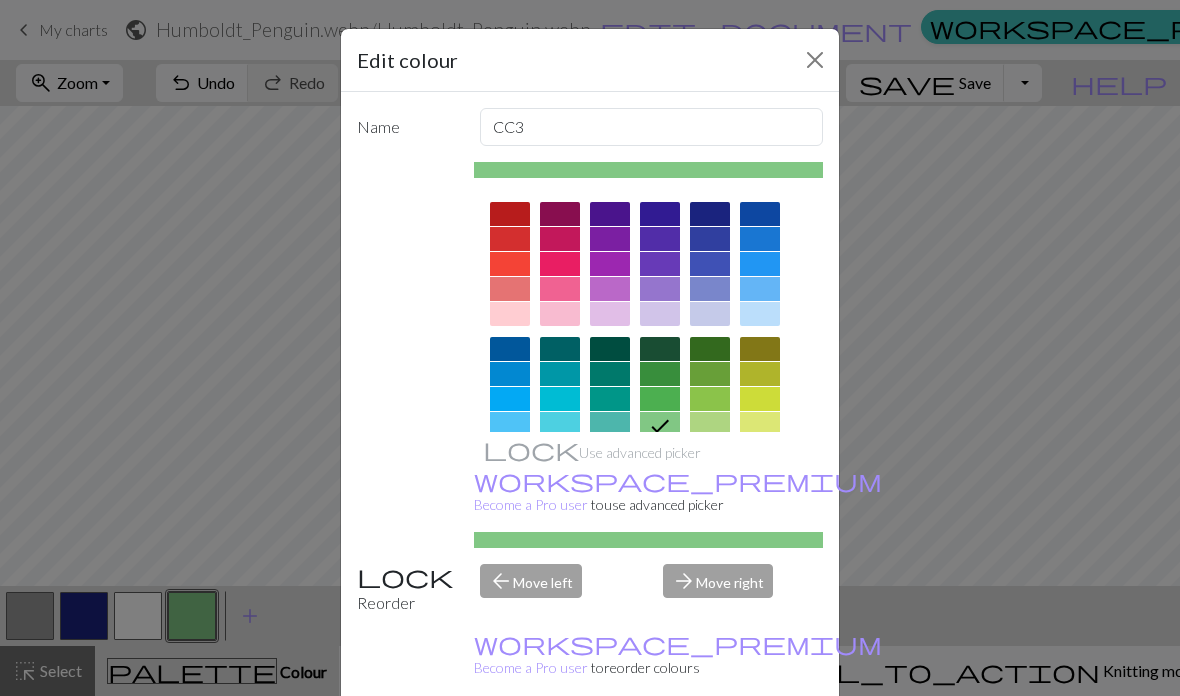 click at bounding box center [510, 484] 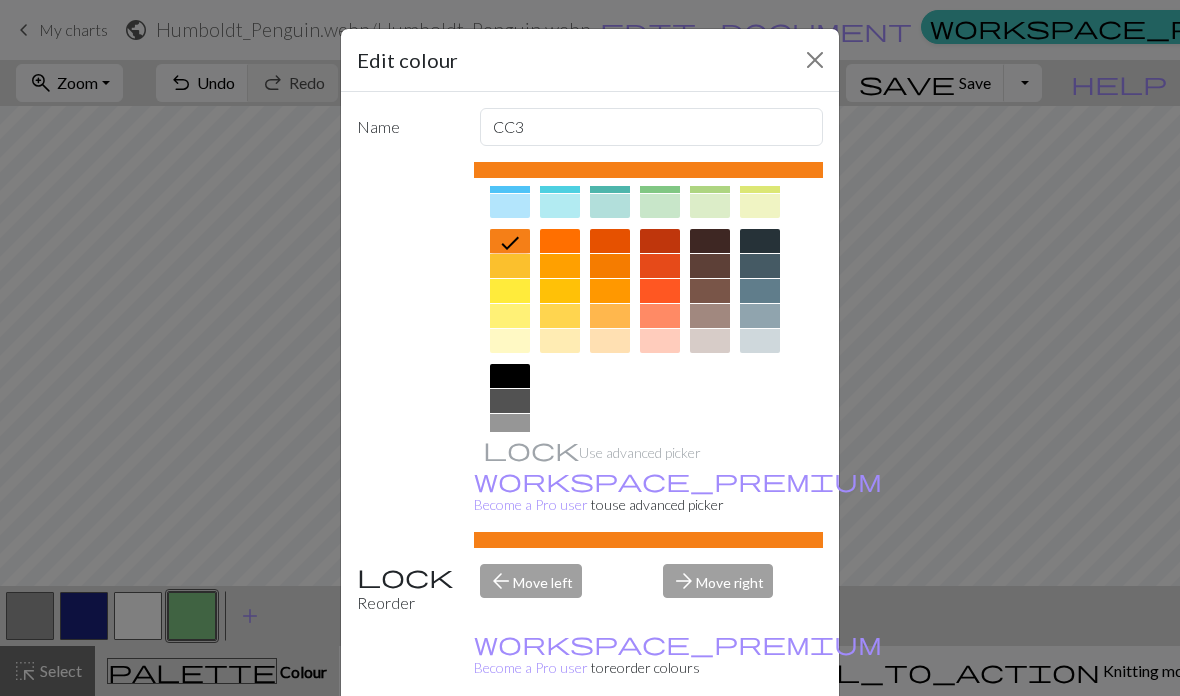 scroll, scrollTop: 242, scrollLeft: 0, axis: vertical 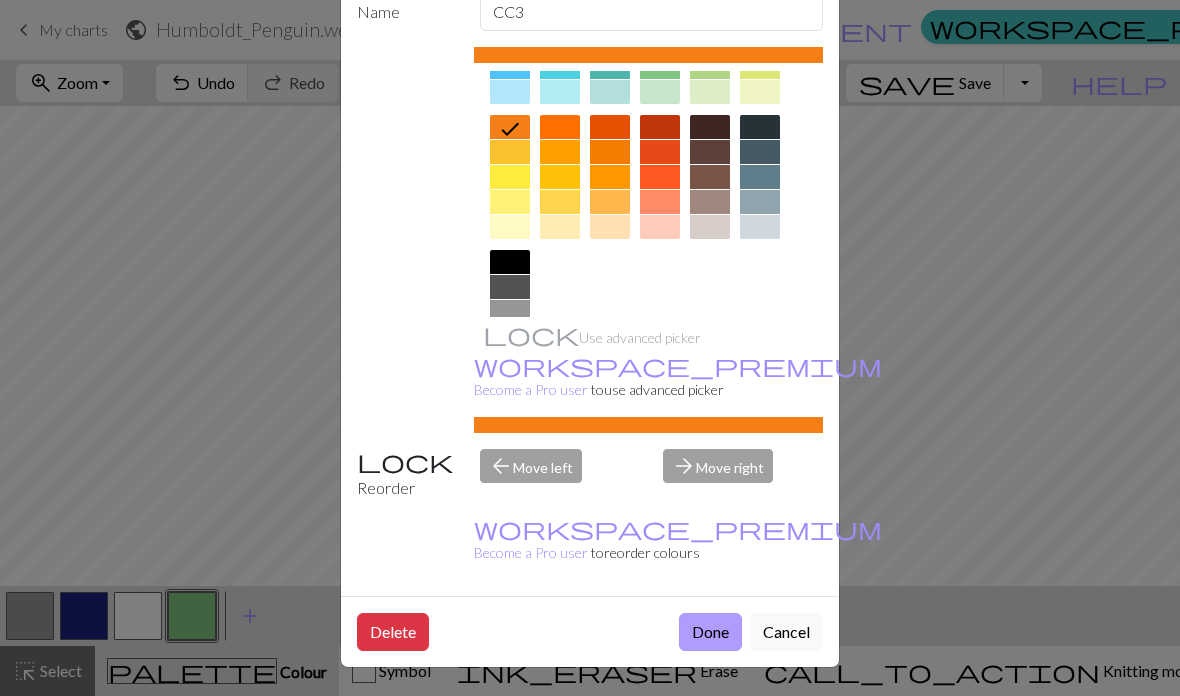 click on "Done" at bounding box center [710, 632] 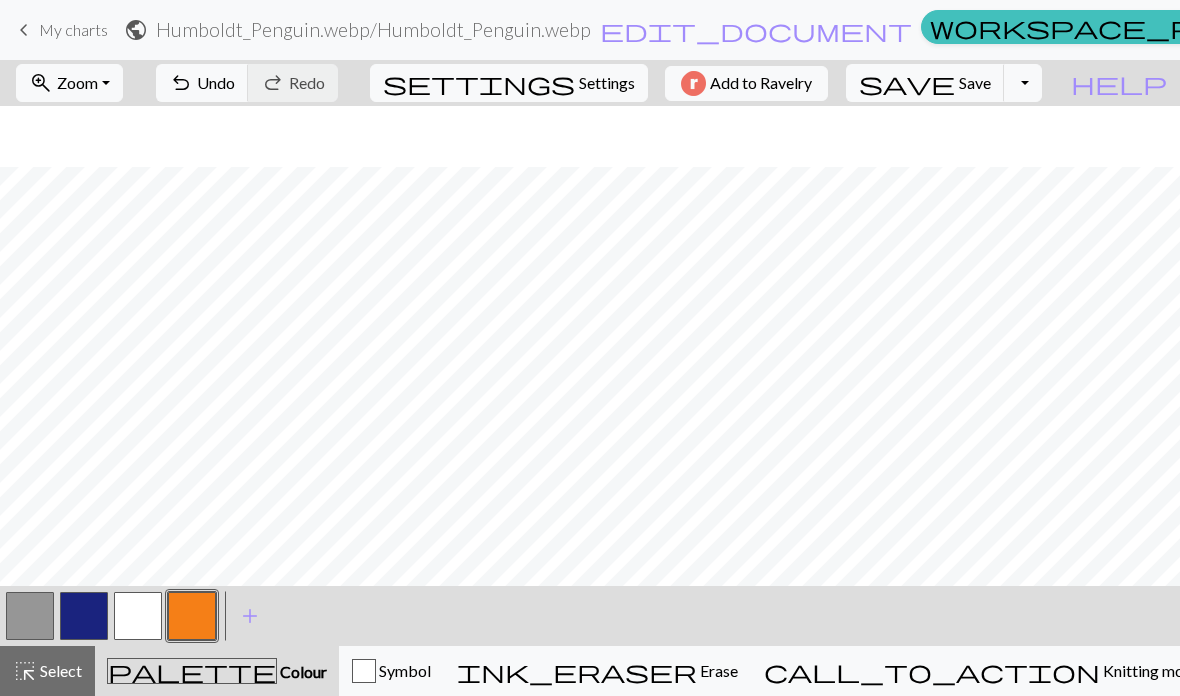 scroll, scrollTop: 379, scrollLeft: 0, axis: vertical 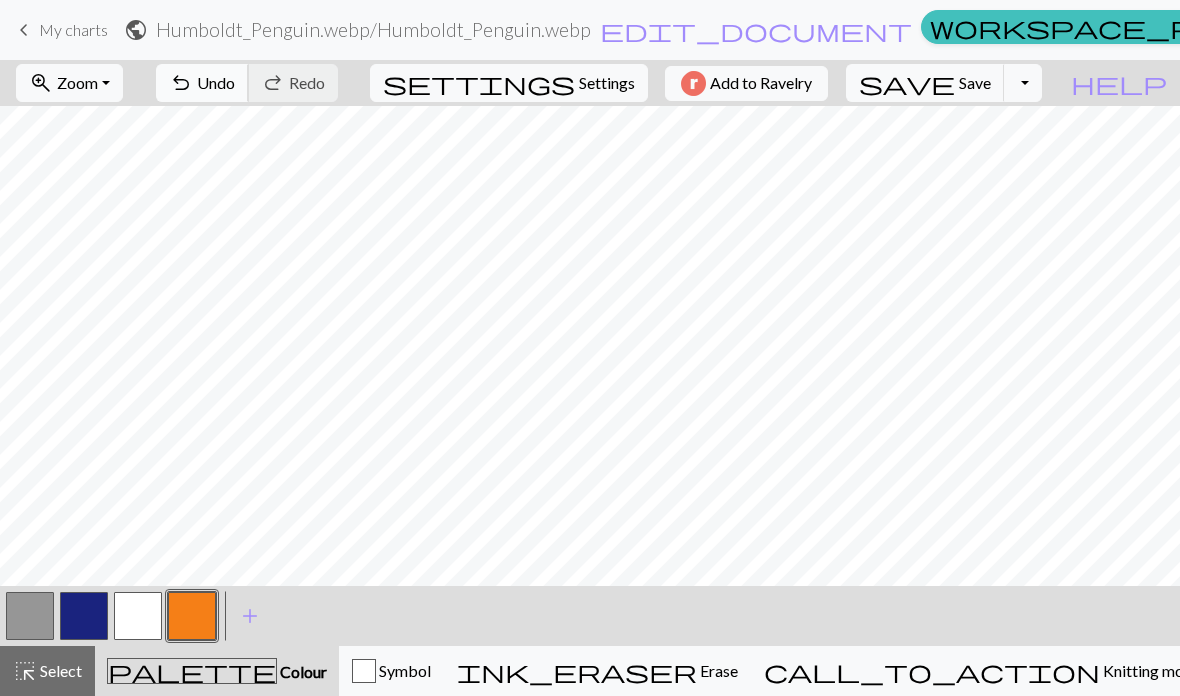 click on "Undo" at bounding box center (216, 82) 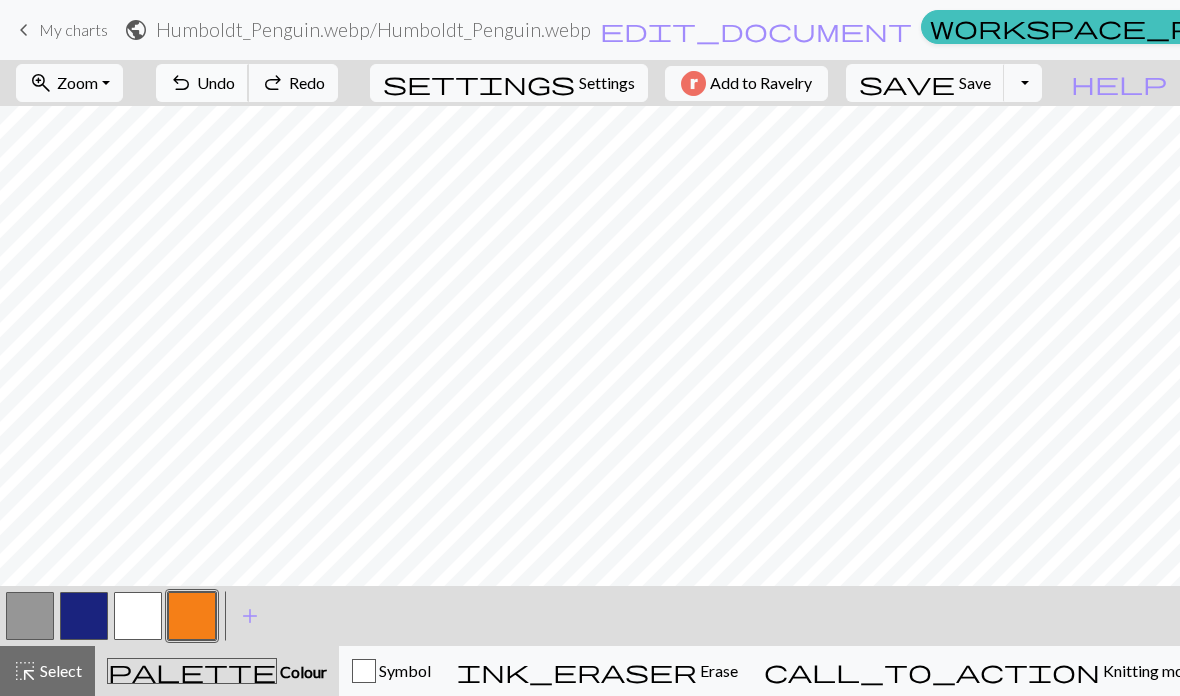 click on "Undo" at bounding box center (216, 82) 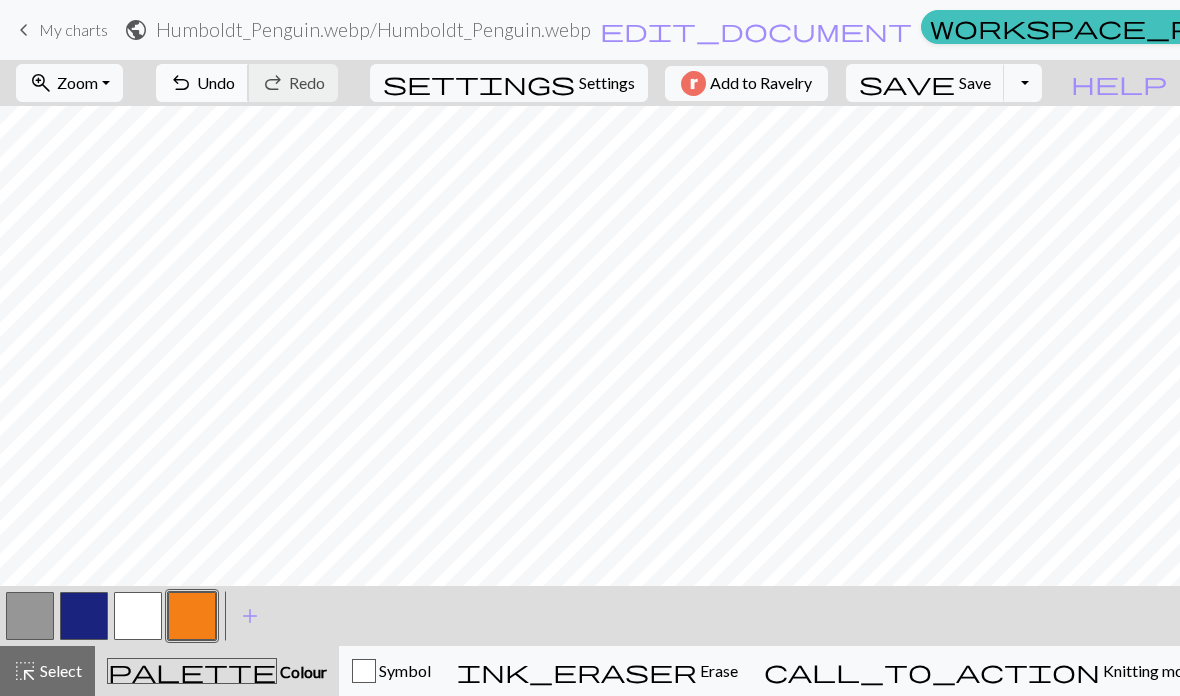 click on "undo" at bounding box center [181, 83] 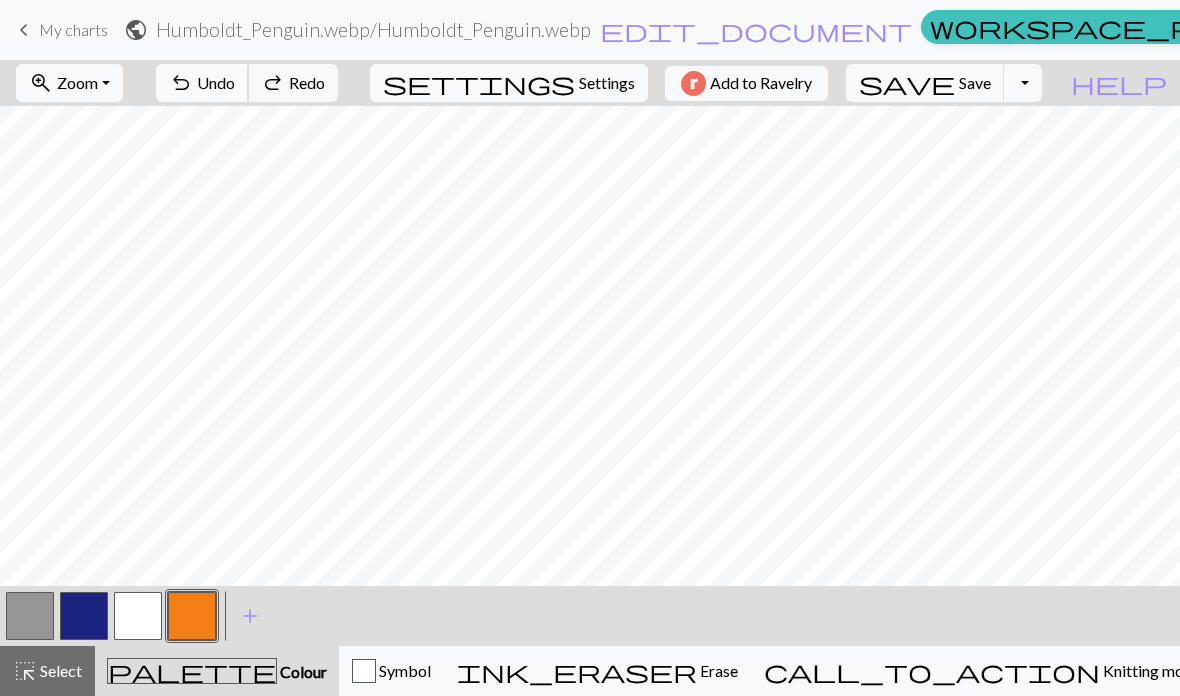 click on "undo" at bounding box center [181, 83] 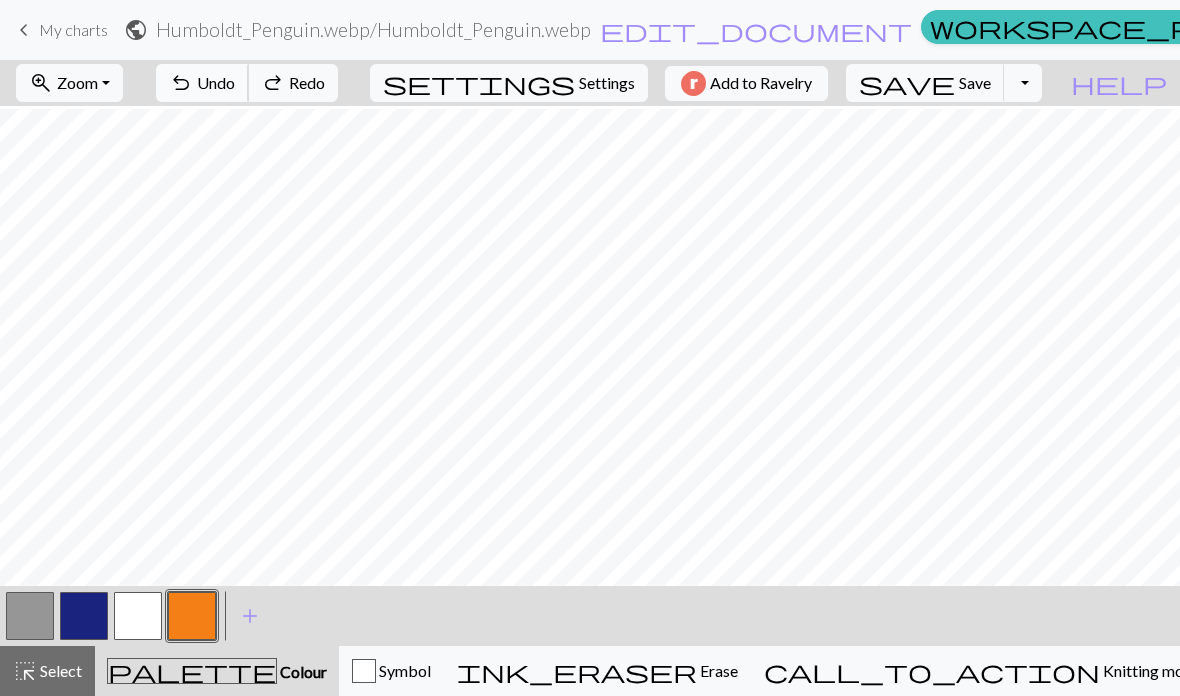 scroll, scrollTop: 597, scrollLeft: 0, axis: vertical 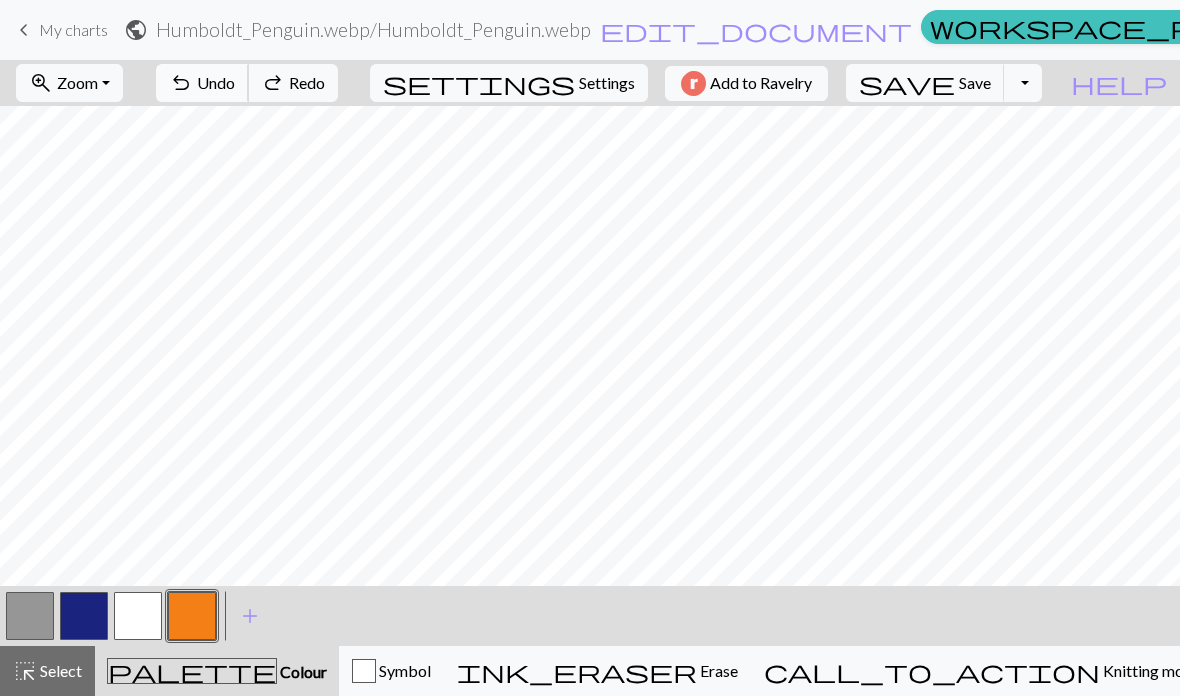click on "This website uses cookies to ensure you get the best experience on our website.  Learn more Got it! keyboard_arrow_left   My charts public Humboldt_Penguin.webp  /  Humboldt_Penguin.webp edit_document Edit settings workspace_premium  Pro My charts Library Manual Hi  karlyebea   Account settings Logout zoom_in Zoom Zoom Fit all Fit width Fit height 50% 100% 150% 200% undo Undo Undo redo Redo Redo settings  Settings    Add to Ravelry save Save Save Toggle Dropdown file_copy  Save a copy save_alt  Download help Show me around < > add Add a  colour highlight_alt   Select   Select palette   Colour   Colour   Symbol ink_eraser   Erase   Erase call_to_action   Knitting mode   Knitting mode Make knitting charts for free | Chart Minder" at bounding box center (590, 348) 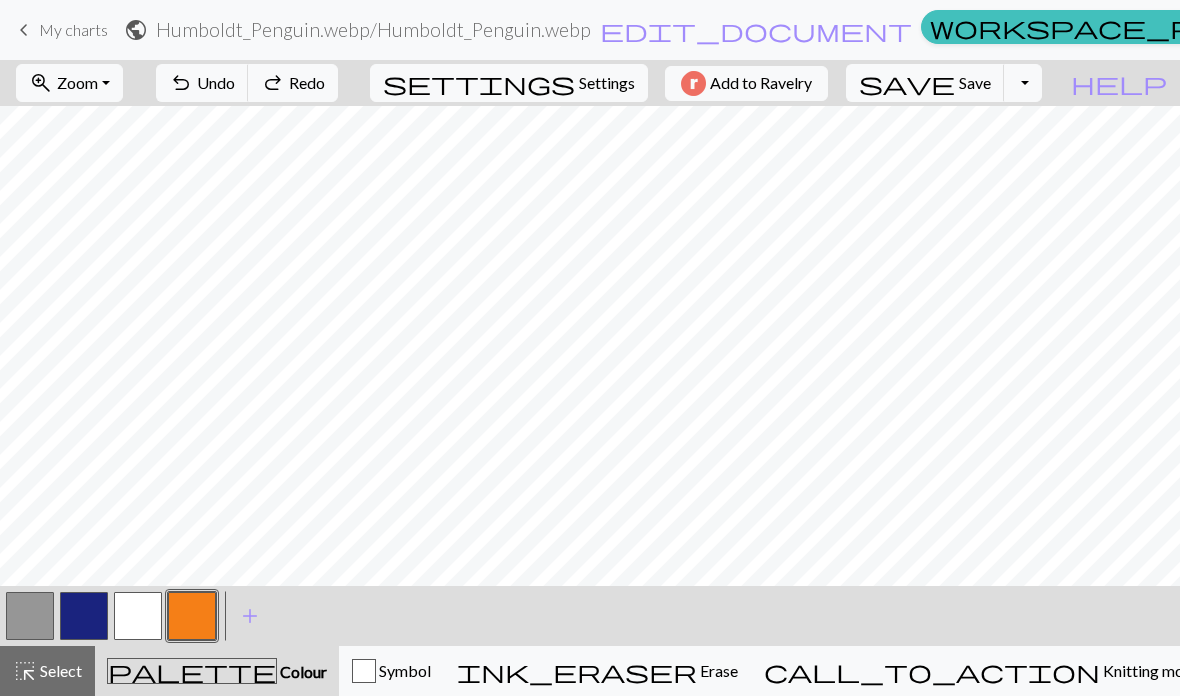 click on "This website uses cookies to ensure you get the best experience on our website.  Learn more Got it! keyboard_arrow_left   My charts public Humboldt_Penguin.webp  /  Humboldt_Penguin.webp edit_document Edit settings workspace_premium  Pro My charts Library Manual Hi  karlyebea   Account settings Logout zoom_in Zoom Zoom Fit all Fit width Fit height 50% 100% 150% 200% undo Undo Undo redo Redo Redo settings  Settings    Add to Ravelry save Save Save Toggle Dropdown file_copy  Save a copy save_alt  Download help Show me around < > add Add a  colour highlight_alt   Select   Select palette   Colour   Colour   Symbol ink_eraser   Erase   Erase call_to_action   Knitting mode   Knitting mode Make knitting charts for free | Chart Minder" at bounding box center [590, 348] 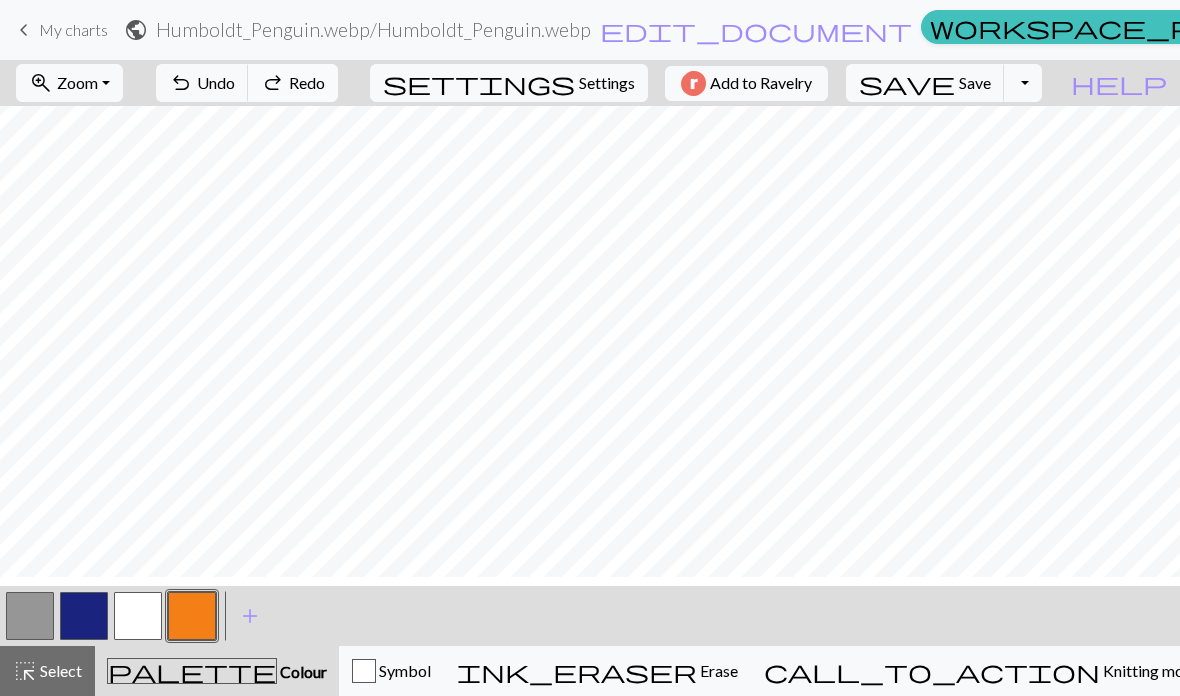 scroll, scrollTop: 0, scrollLeft: 0, axis: both 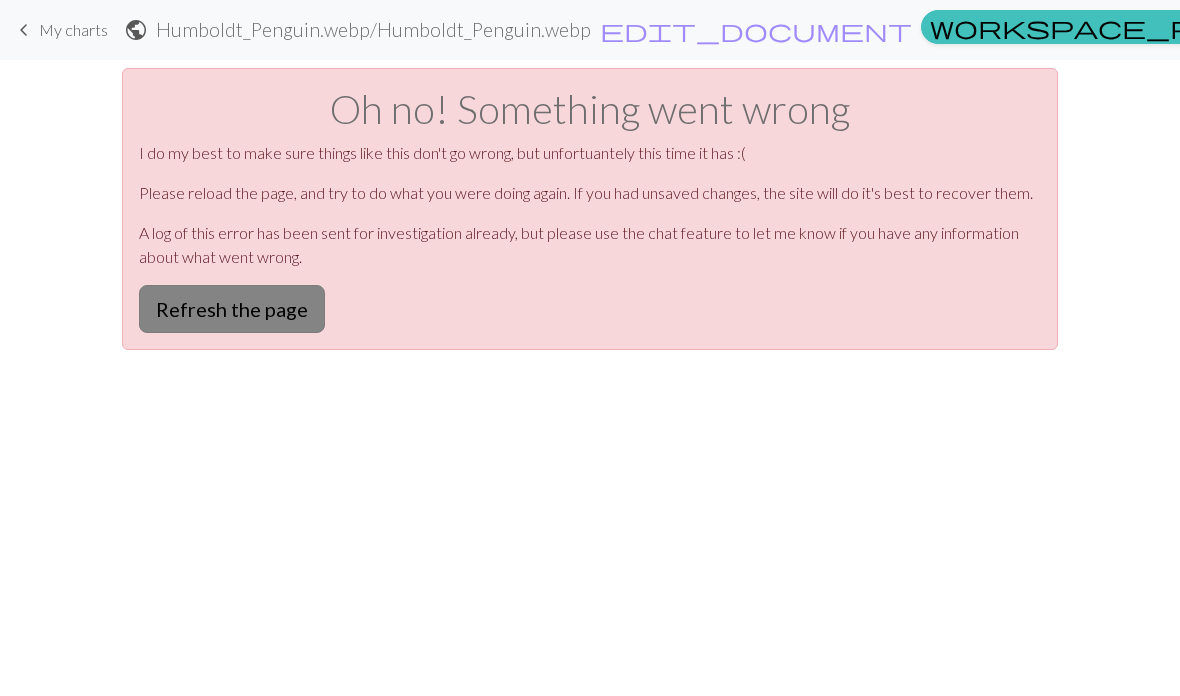 click on "Refresh the page" at bounding box center (232, 309) 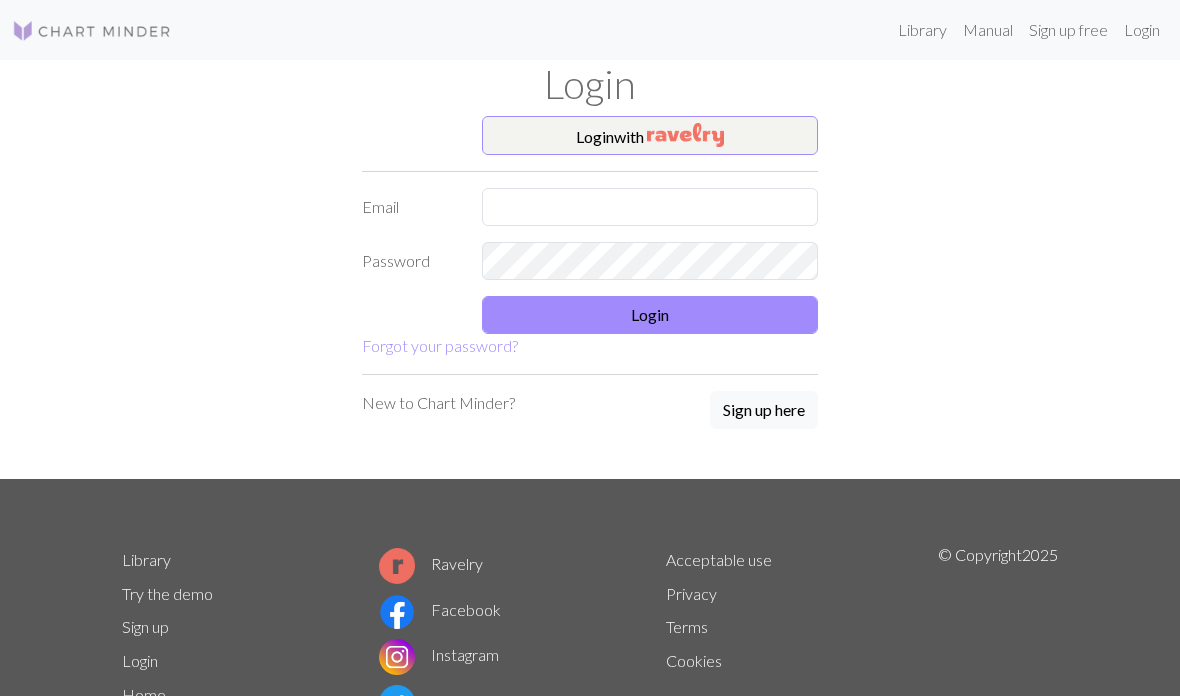 scroll, scrollTop: 0, scrollLeft: 0, axis: both 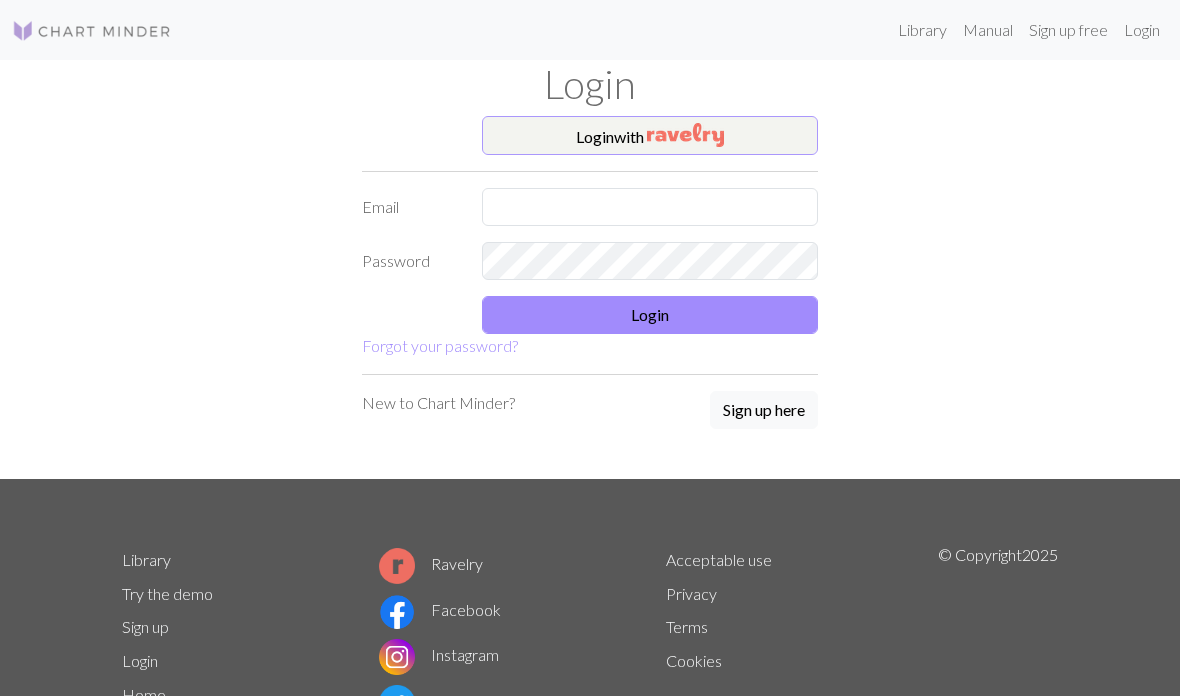 click on "Login  with" at bounding box center (650, 136) 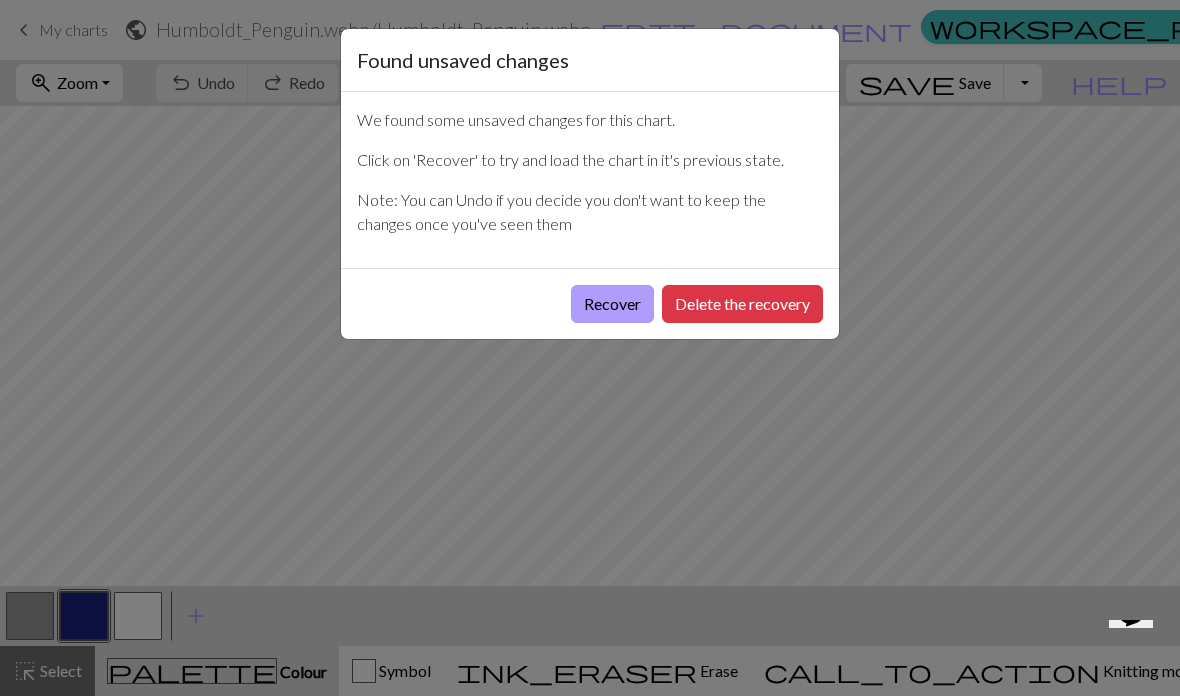 click on "Recover" at bounding box center (612, 304) 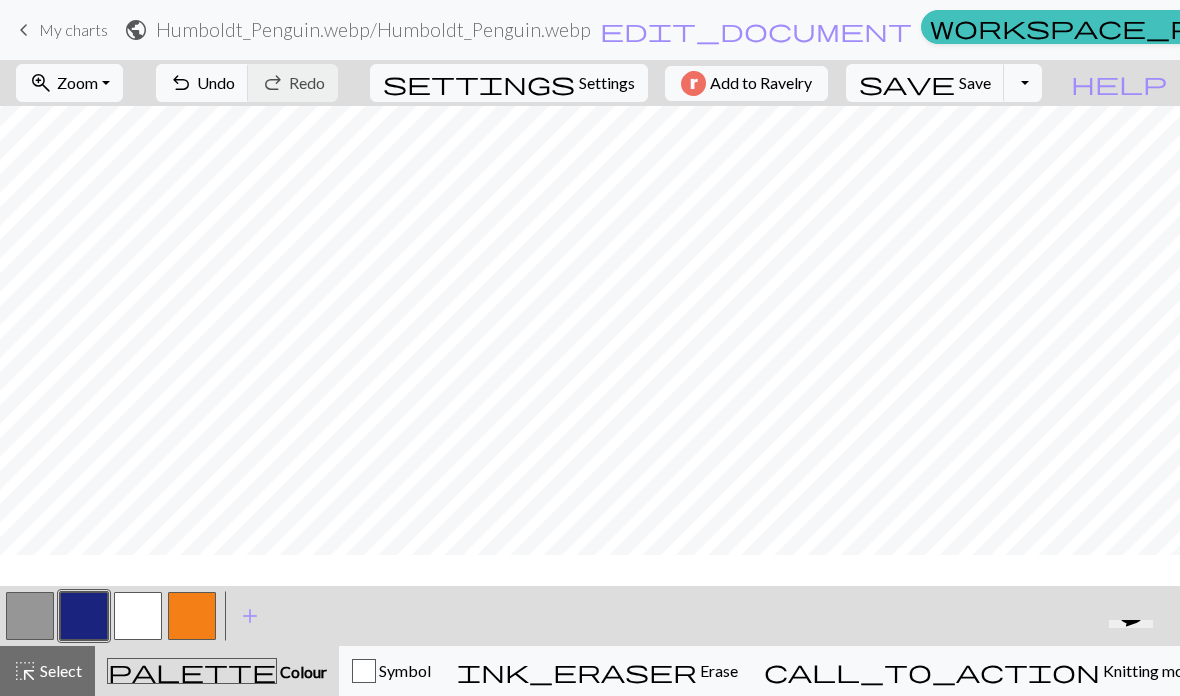 scroll, scrollTop: 575, scrollLeft: 0, axis: vertical 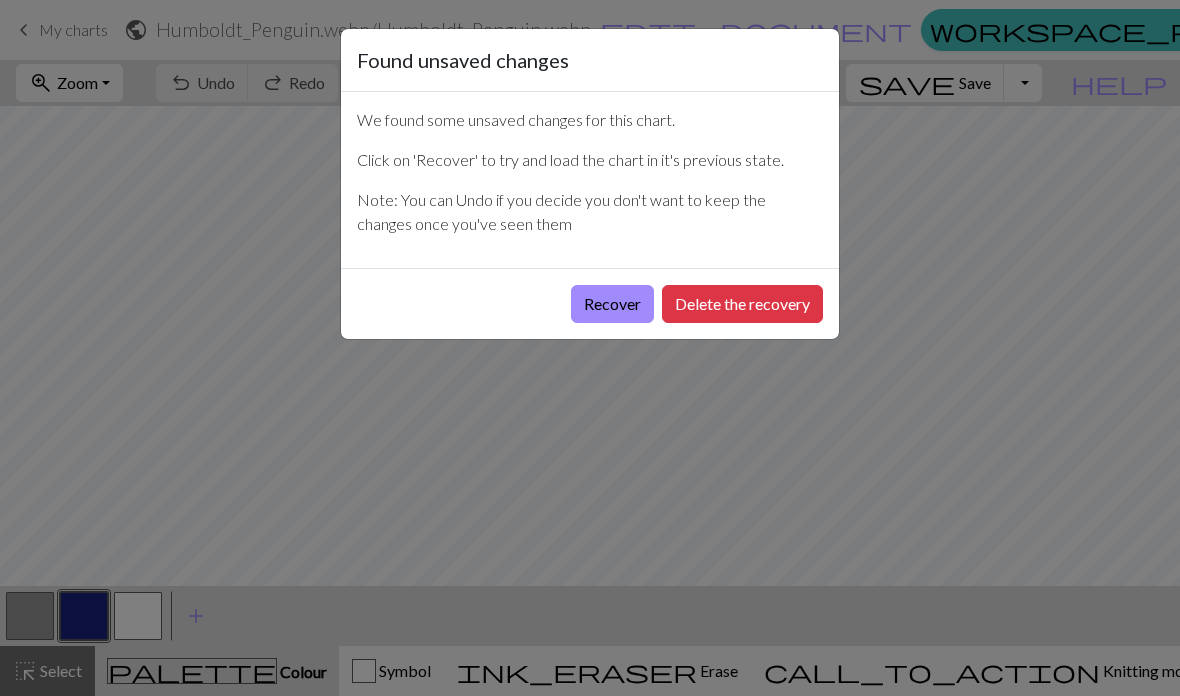 click on "Found unsaved changes We found some unsaved changes for this chart. Click on 'Recover' to try and load the chart in it's previous state. Note: You can Undo if you decide you don't want to keep the changes once you've seen them Recover   Delete the recovery" at bounding box center [590, 348] 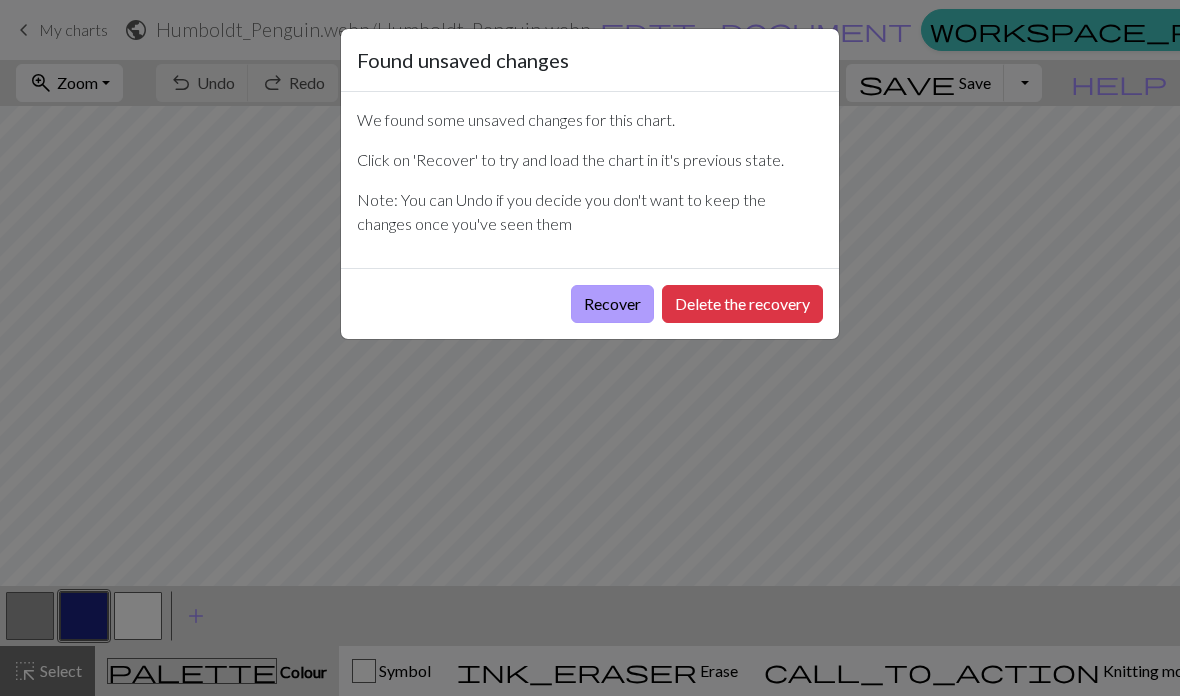 click on "Recover" at bounding box center (612, 304) 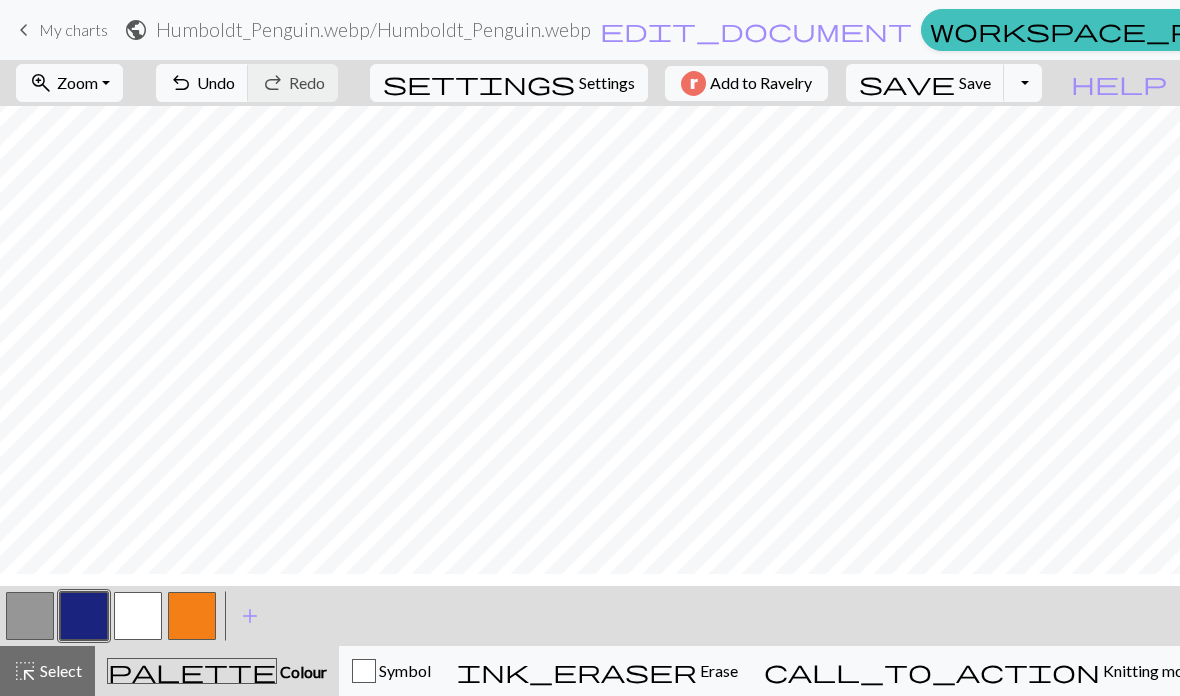 scroll, scrollTop: 559, scrollLeft: 0, axis: vertical 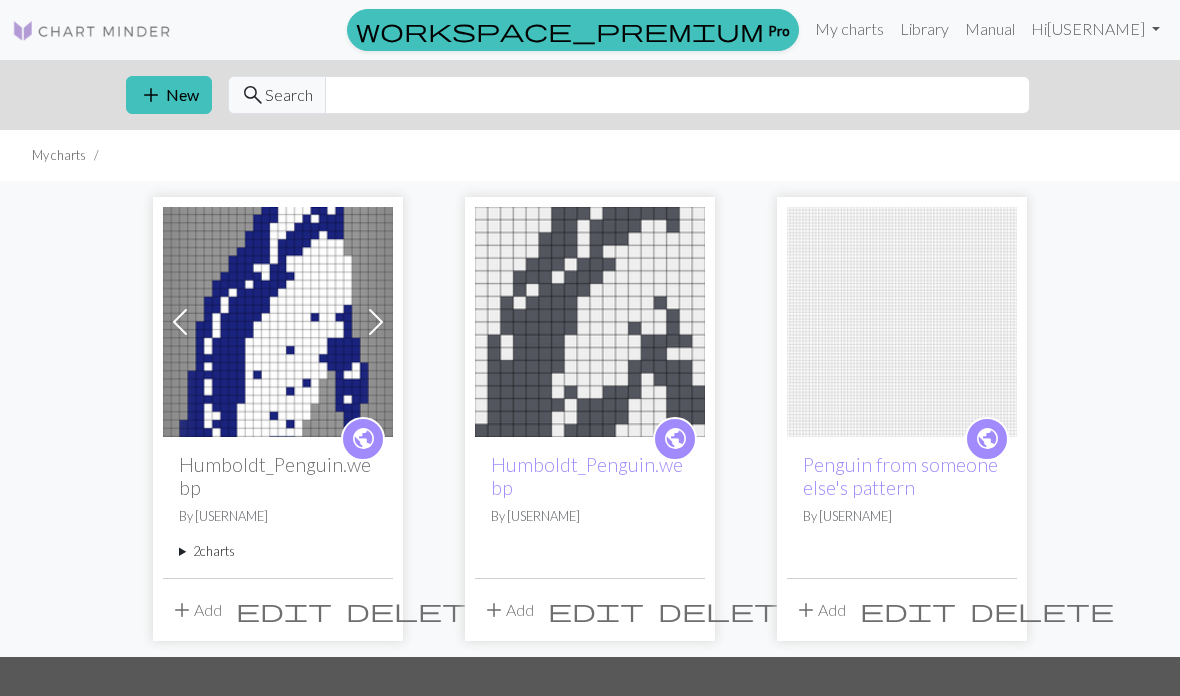 click at bounding box center (278, 322) 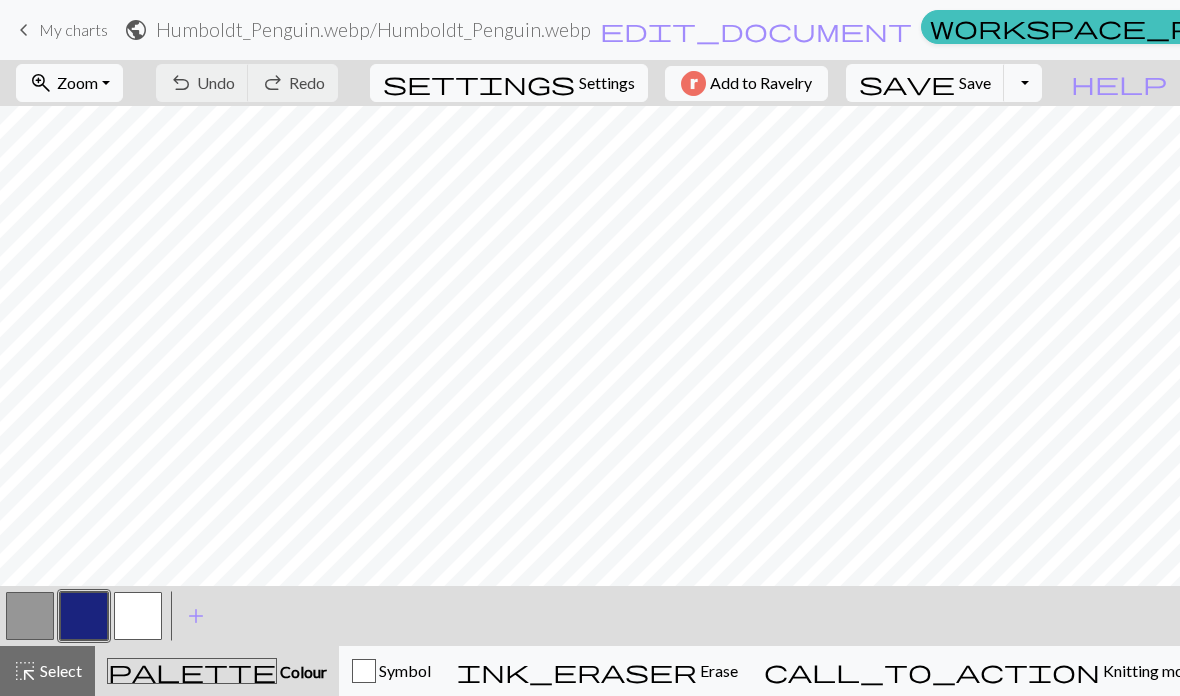 scroll, scrollTop: 606, scrollLeft: 0, axis: vertical 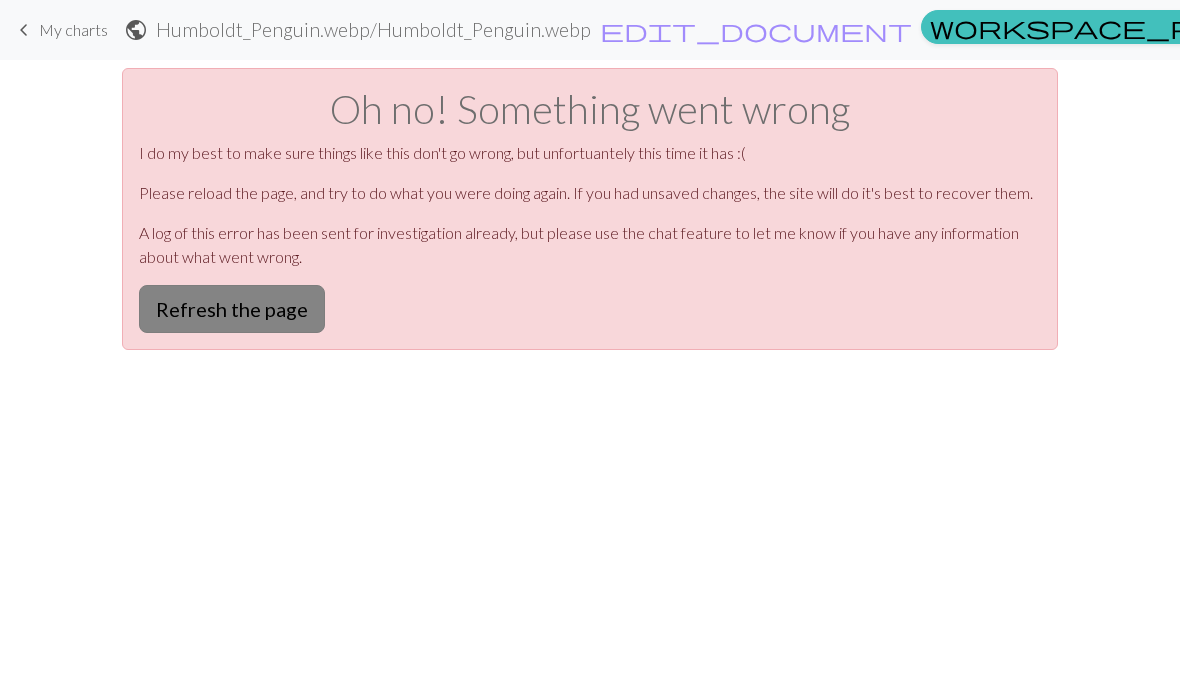 click on "Refresh the page" at bounding box center [232, 309] 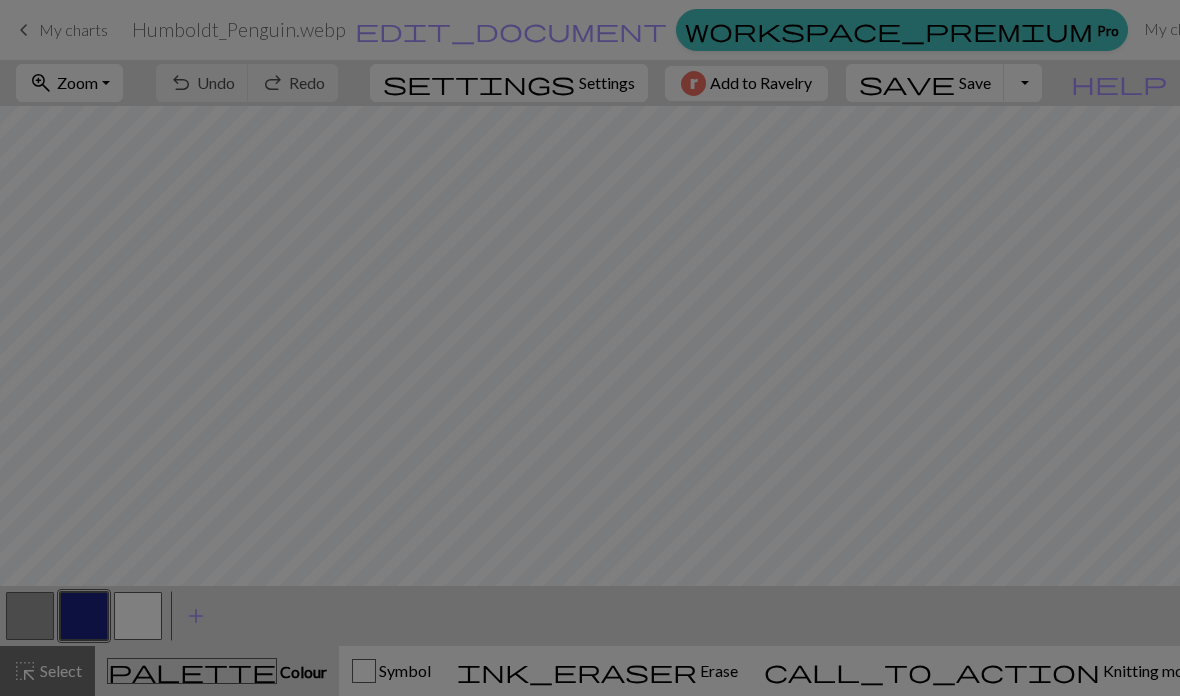 scroll, scrollTop: 0, scrollLeft: 0, axis: both 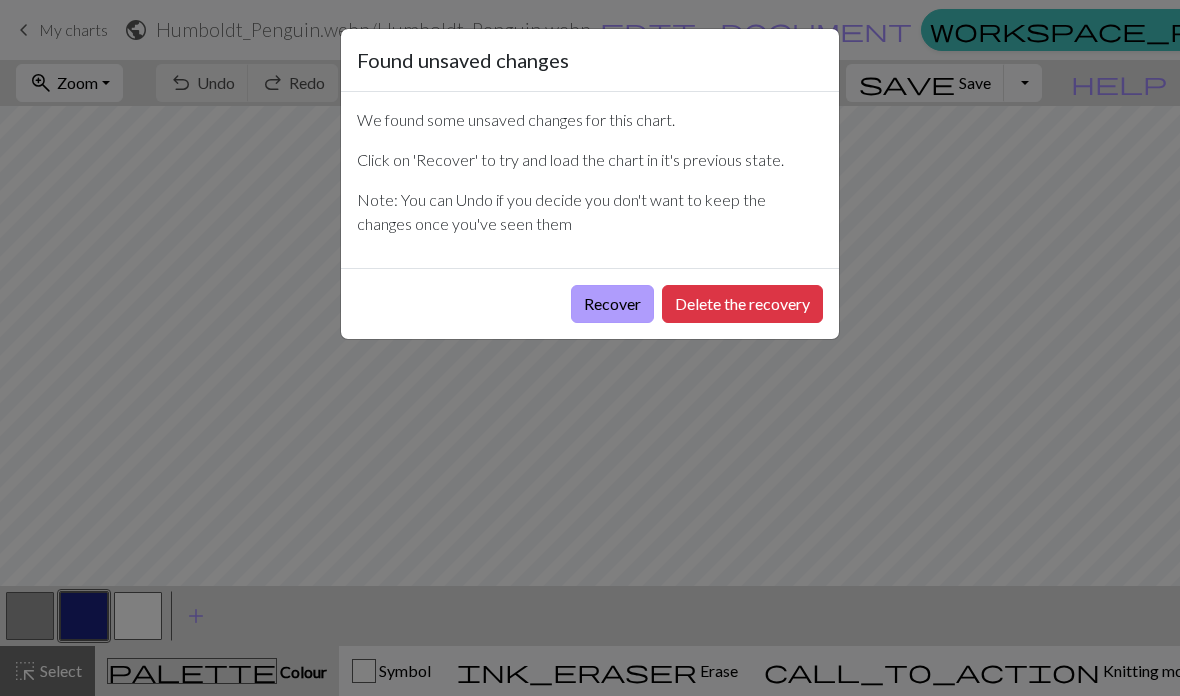 click on "Recover" at bounding box center (612, 304) 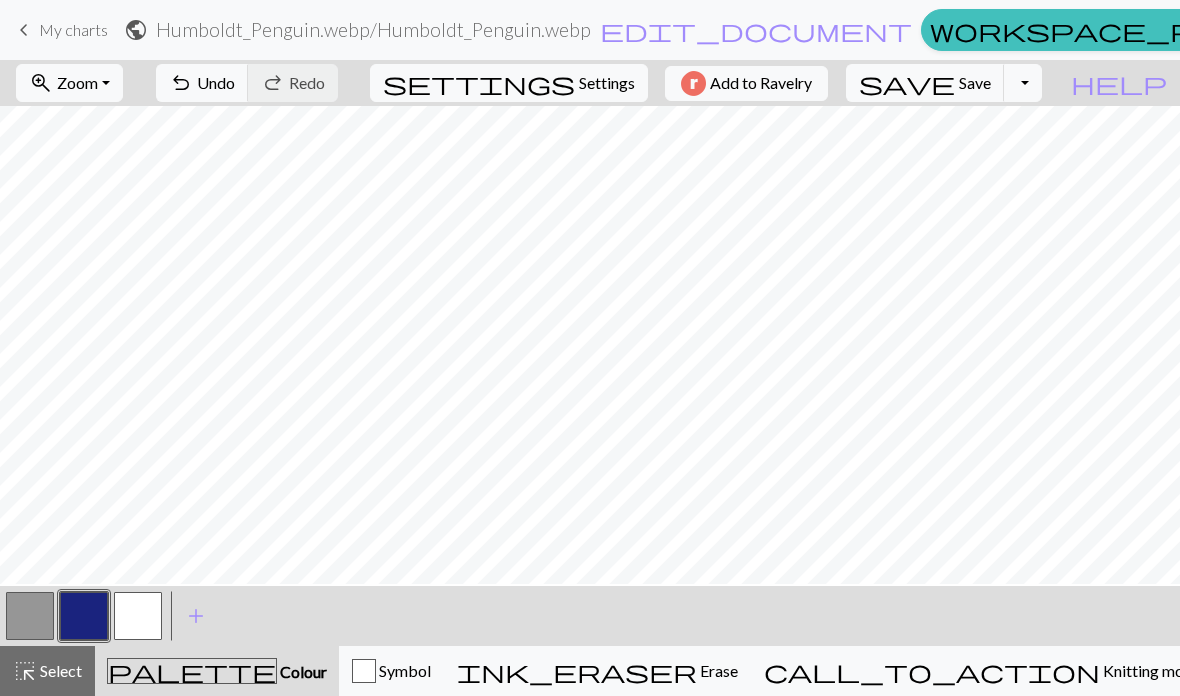 scroll, scrollTop: 384, scrollLeft: 0, axis: vertical 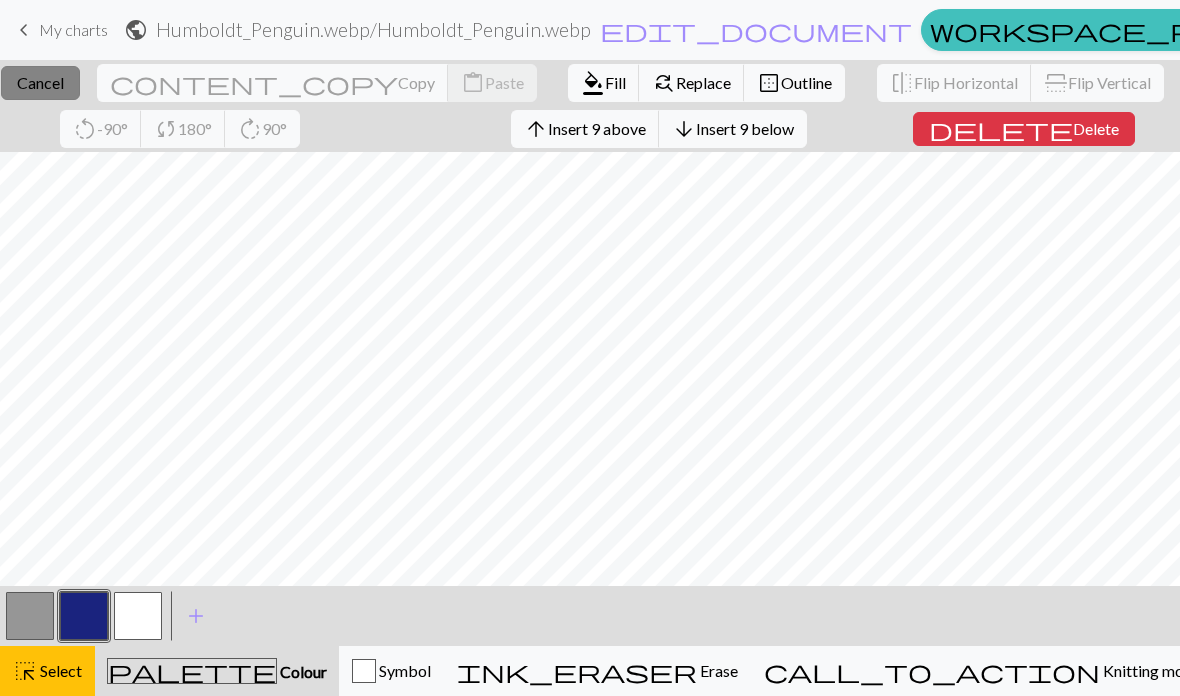 click on "Cancel" at bounding box center (40, 82) 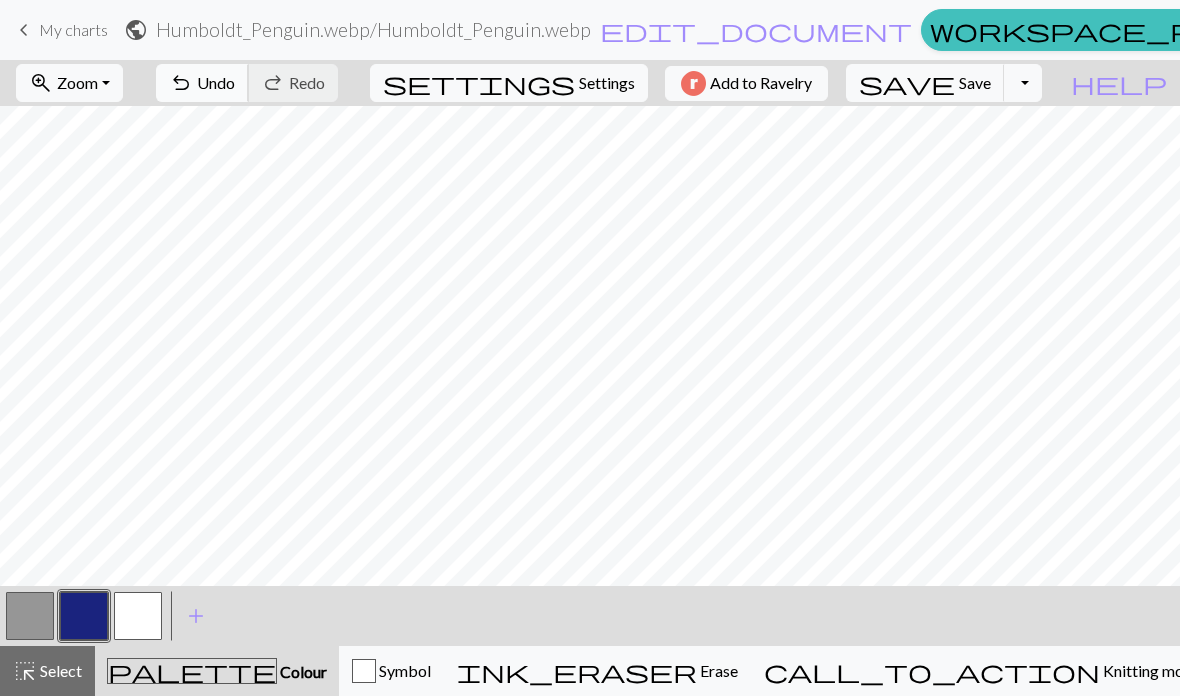 click on "undo Undo Undo" at bounding box center (202, 83) 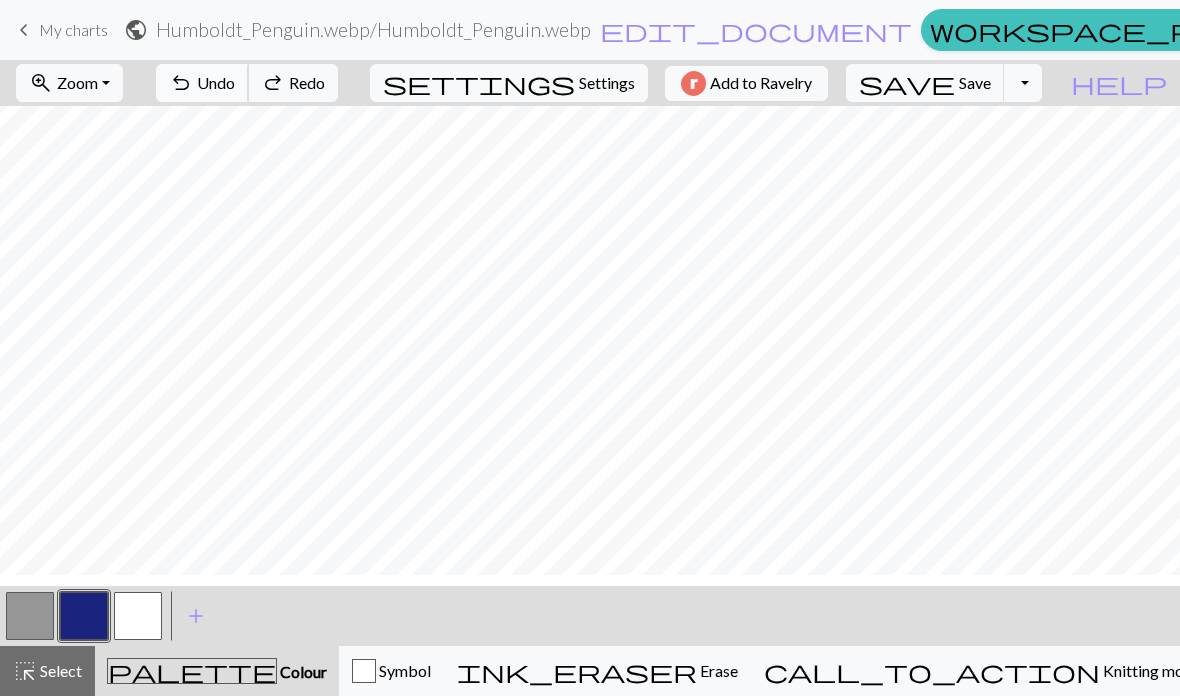 scroll, scrollTop: 364, scrollLeft: 0, axis: vertical 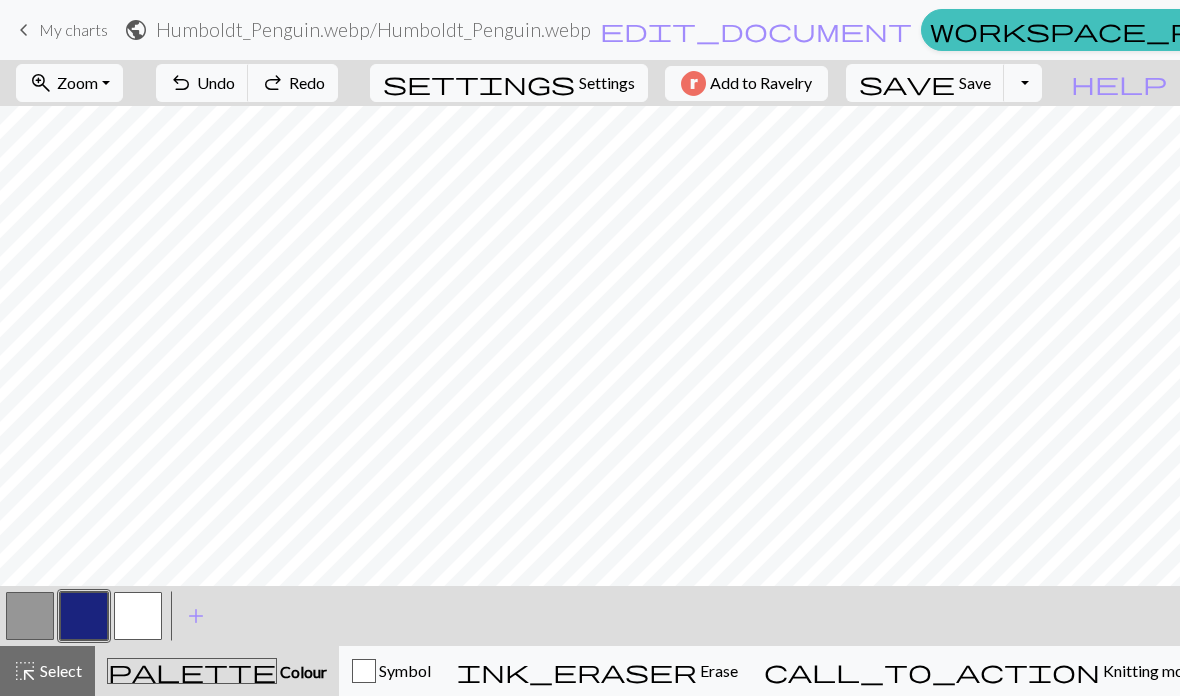 click on "< > add Add a  colour" at bounding box center [590, 616] 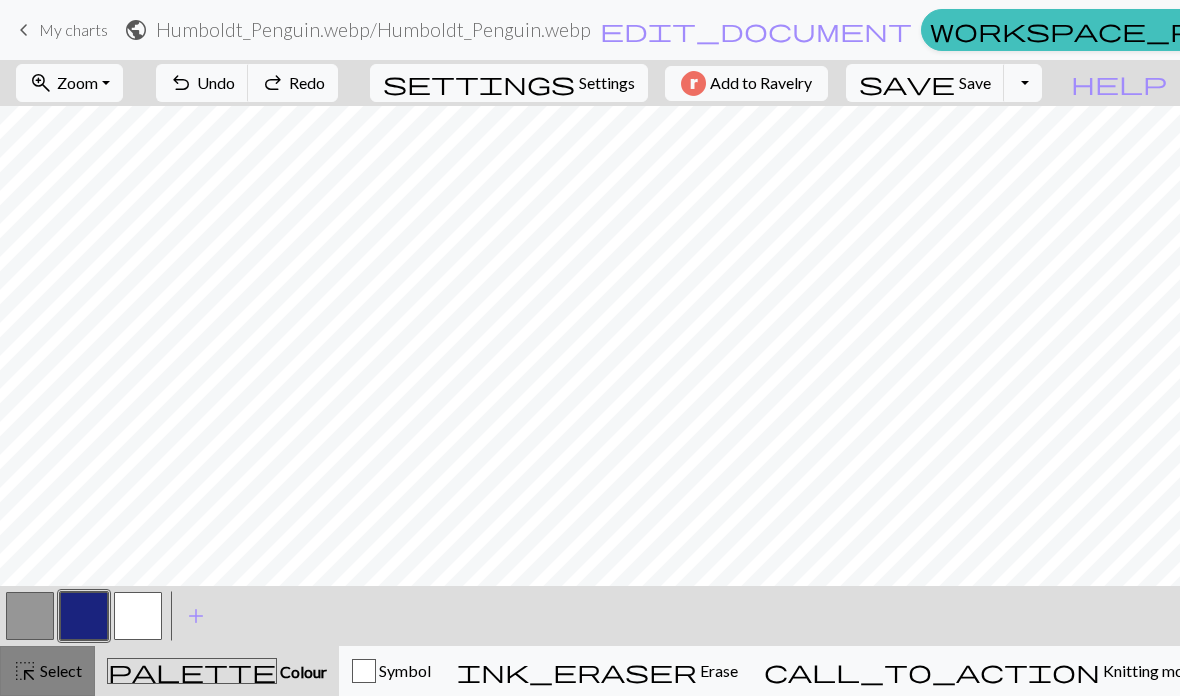 click on "highlight_alt   Select   Select" at bounding box center [47, 671] 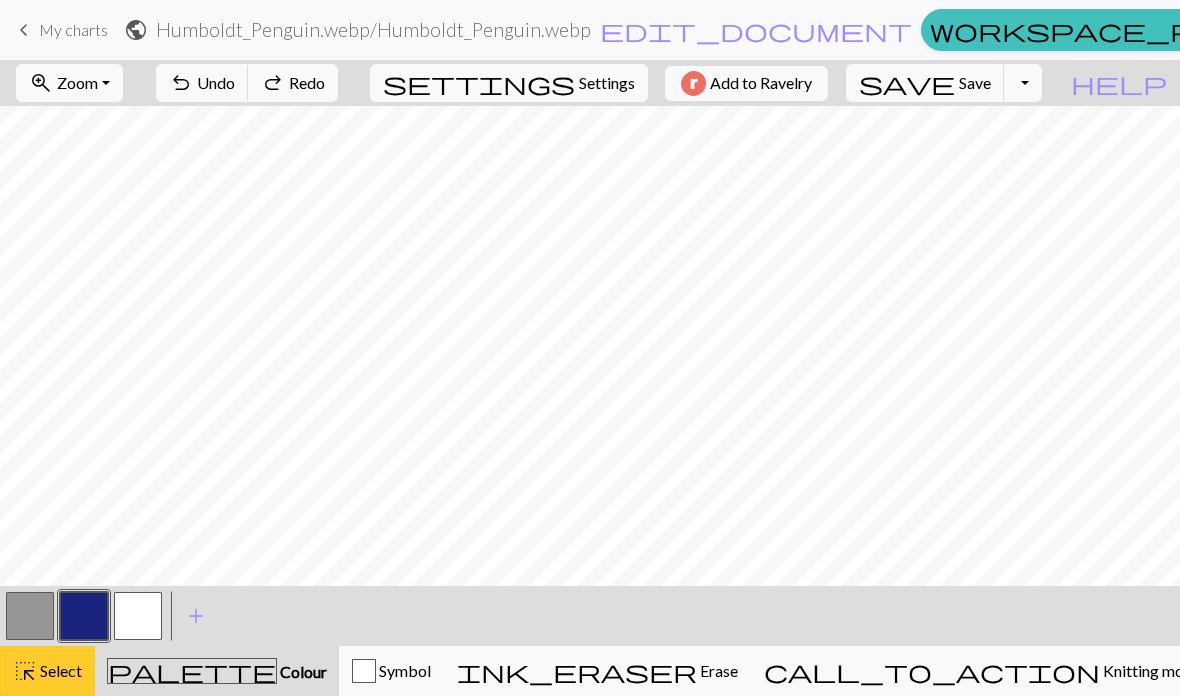 click on "highlight_alt   Select   Select" at bounding box center (47, 671) 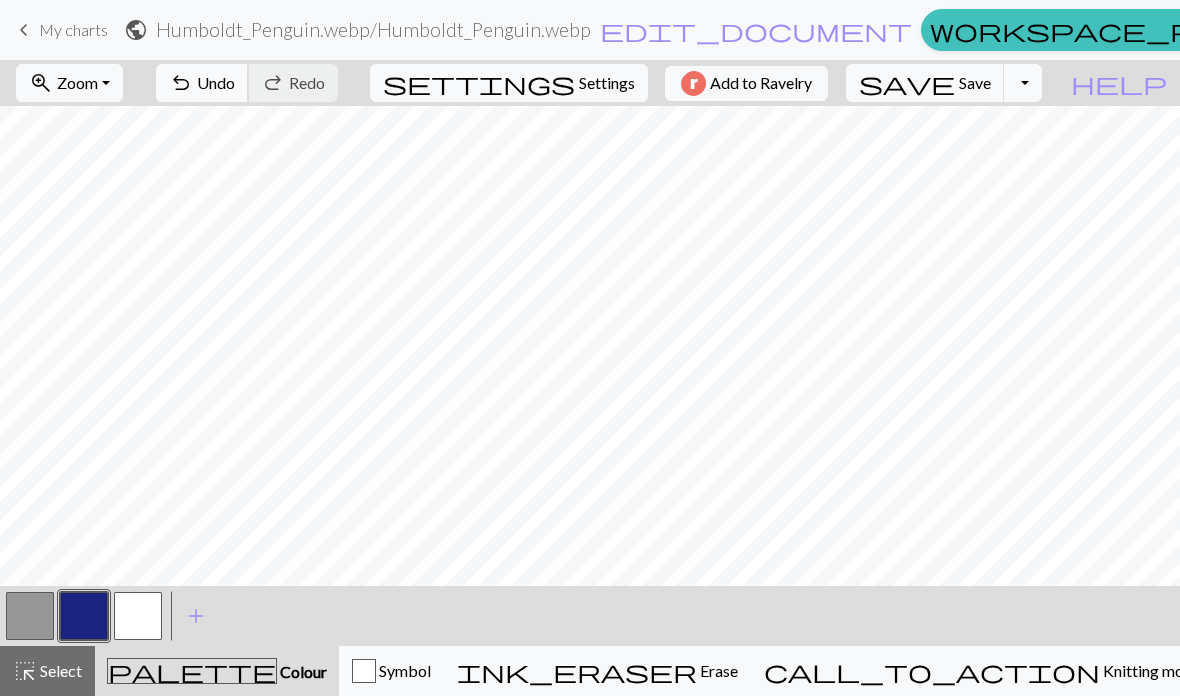 click on "undo" at bounding box center [181, 83] 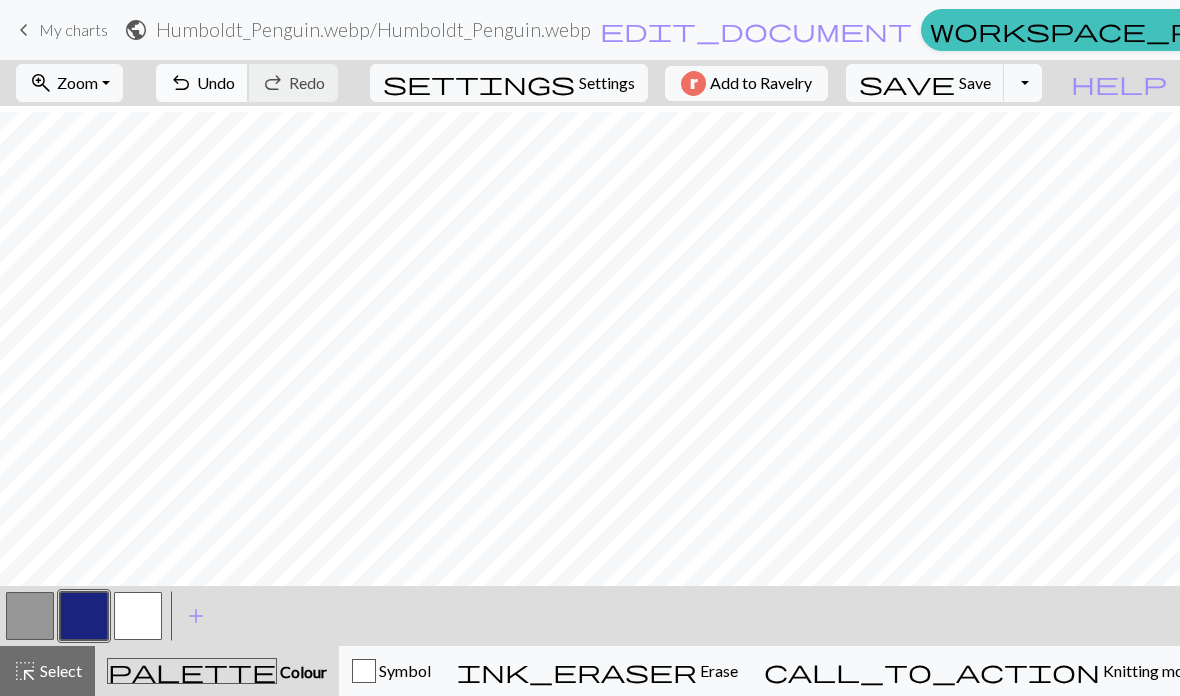 scroll, scrollTop: 90, scrollLeft: 0, axis: vertical 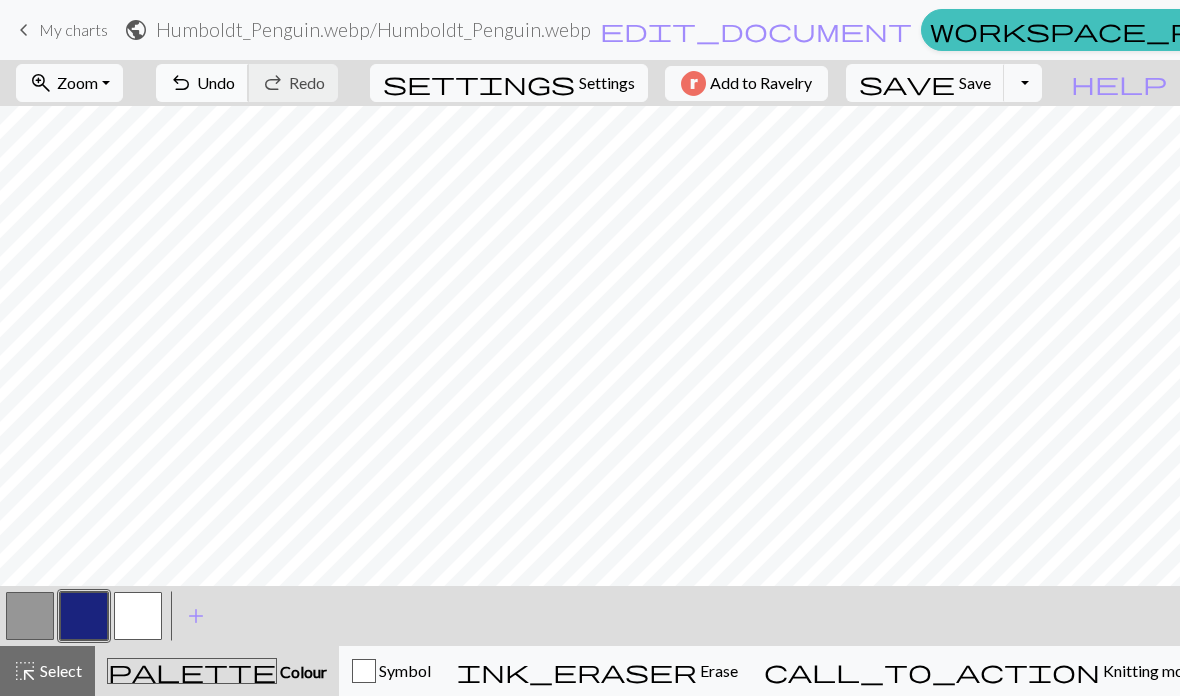 click on "undo" at bounding box center [181, 83] 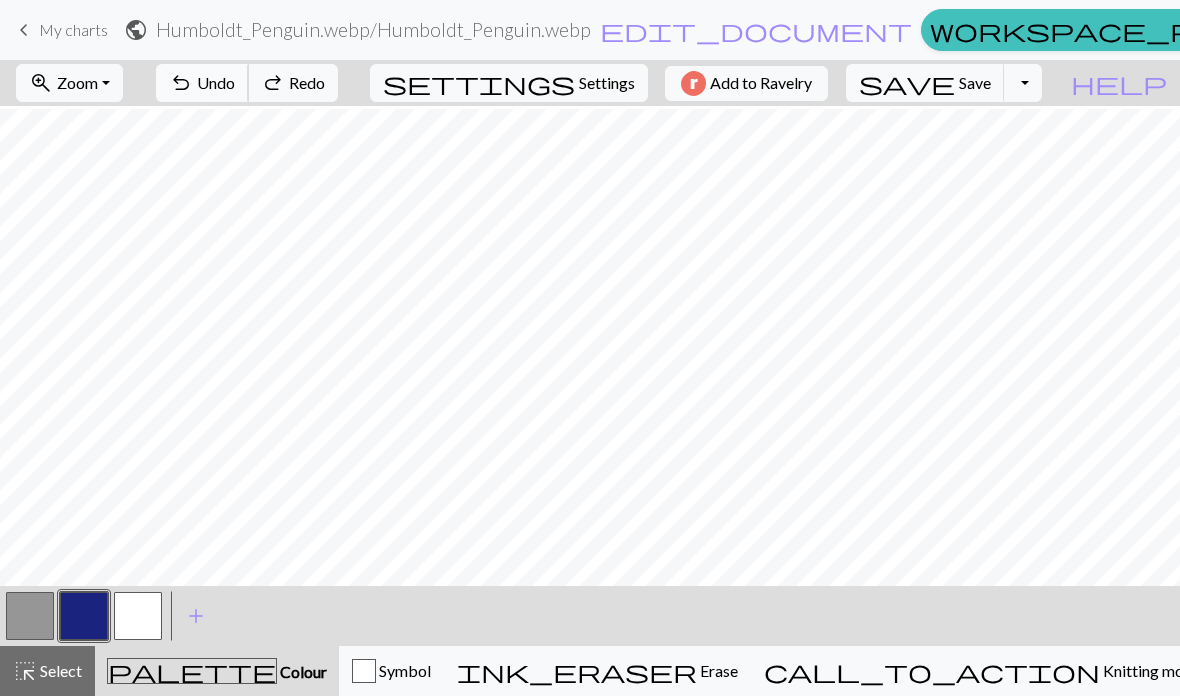 scroll, scrollTop: 202, scrollLeft: 0, axis: vertical 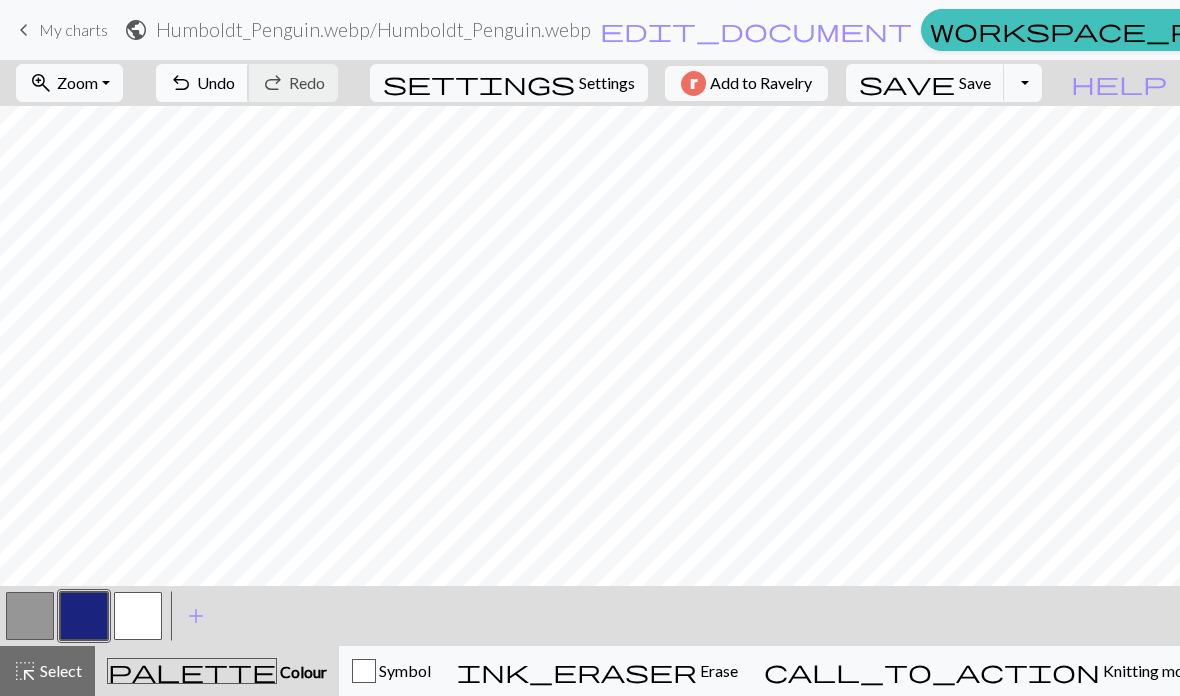 click on "undo Undo Undo" at bounding box center [202, 83] 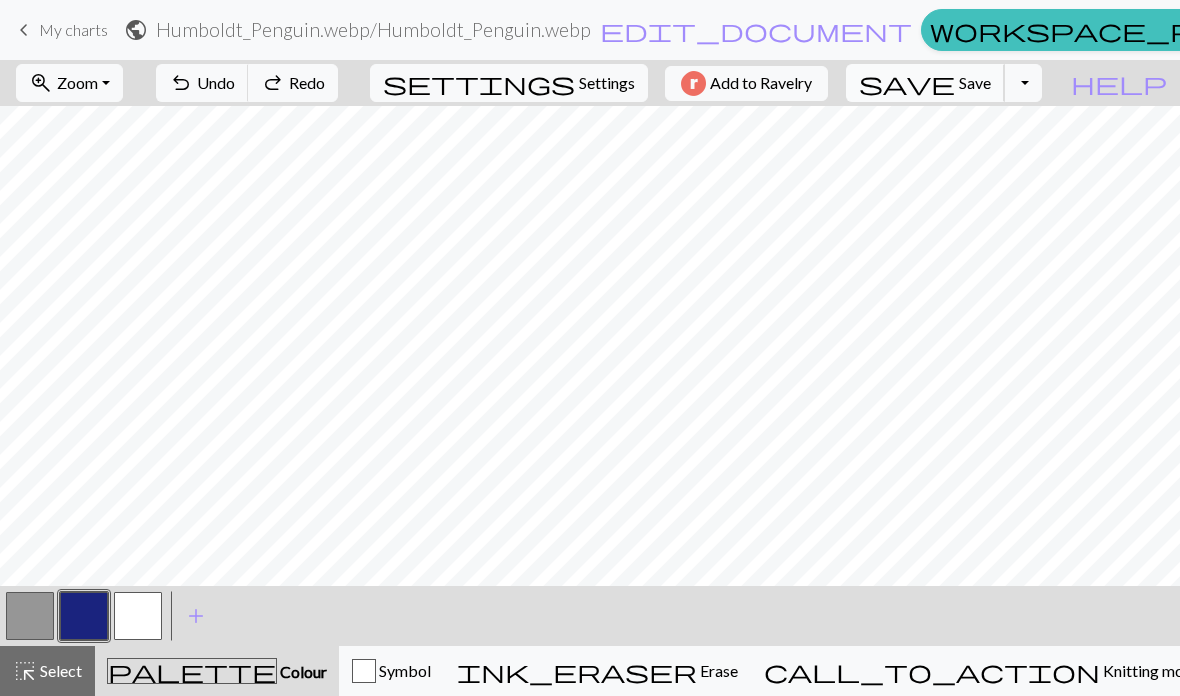 click on "save" at bounding box center [907, 83] 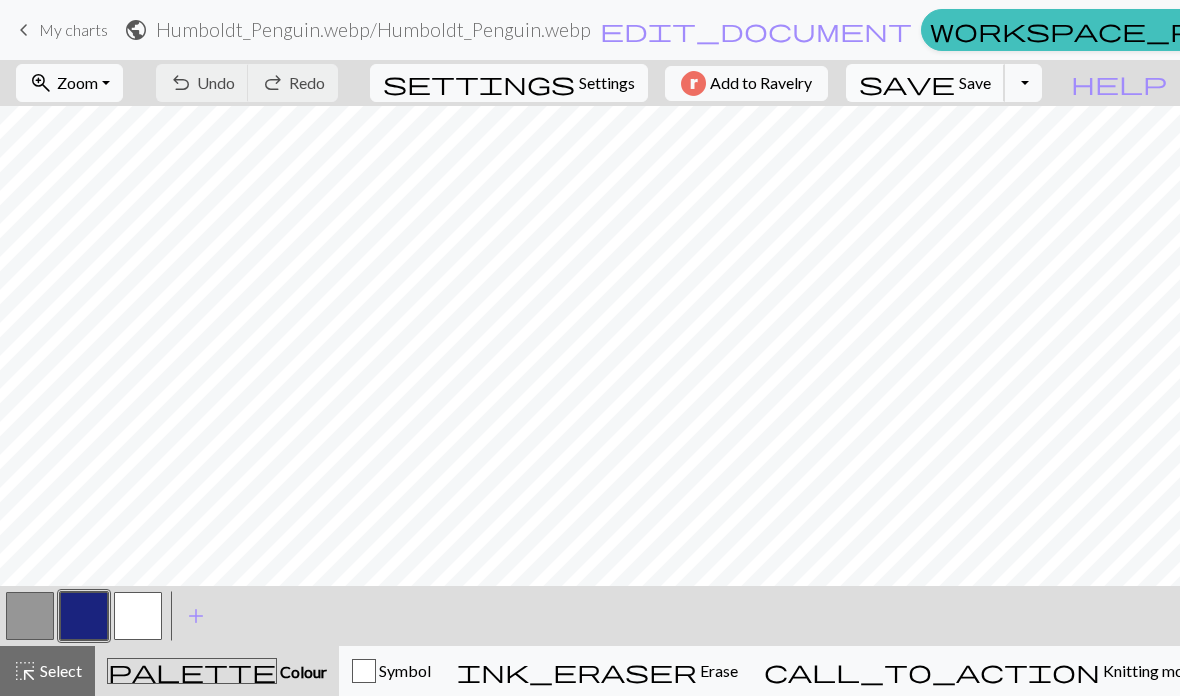 click on "save" at bounding box center (907, 83) 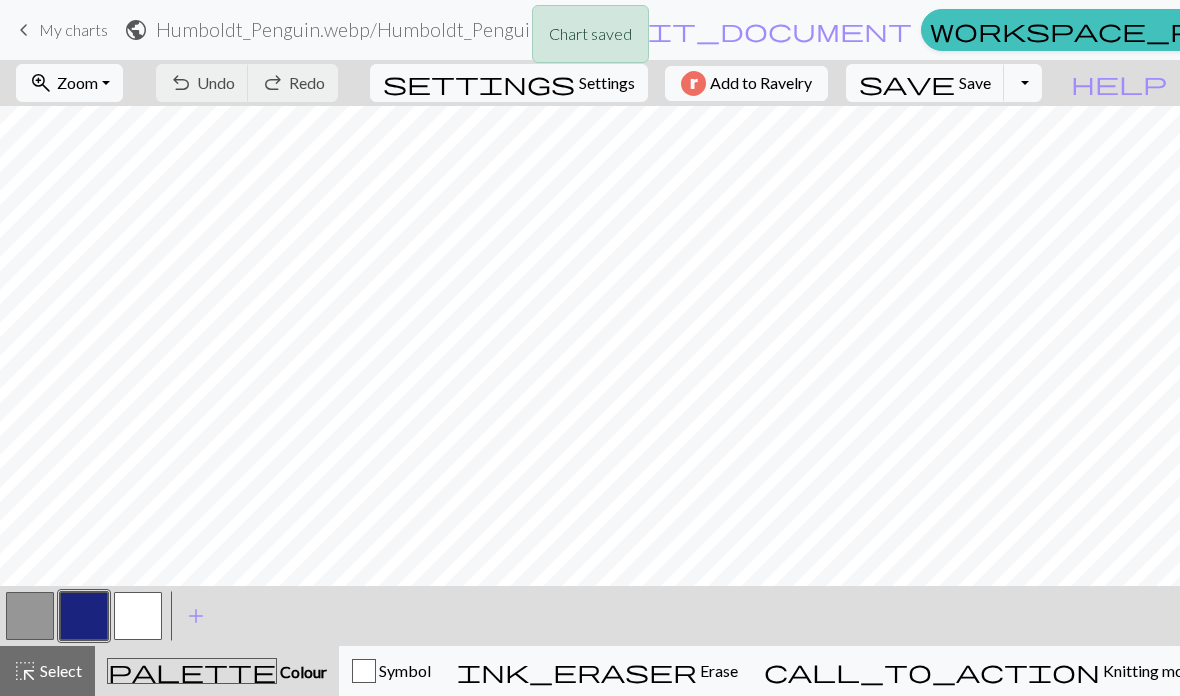 click on "Chart saved" at bounding box center [590, 39] 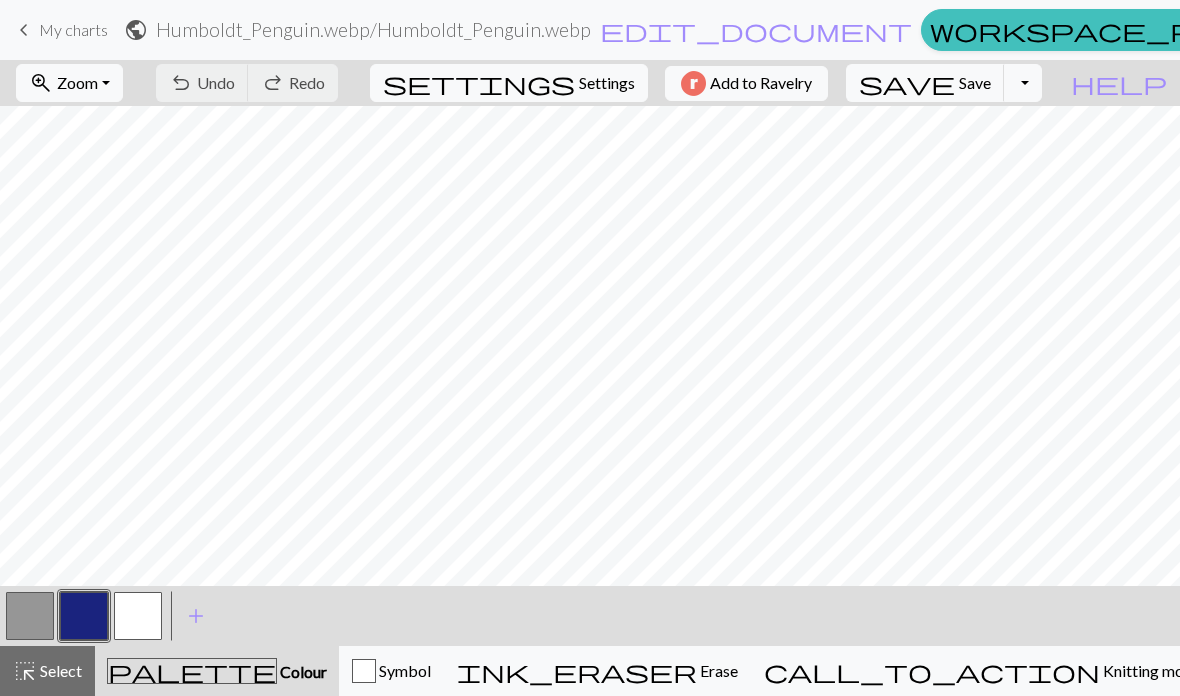 click on "My charts" at bounding box center (73, 29) 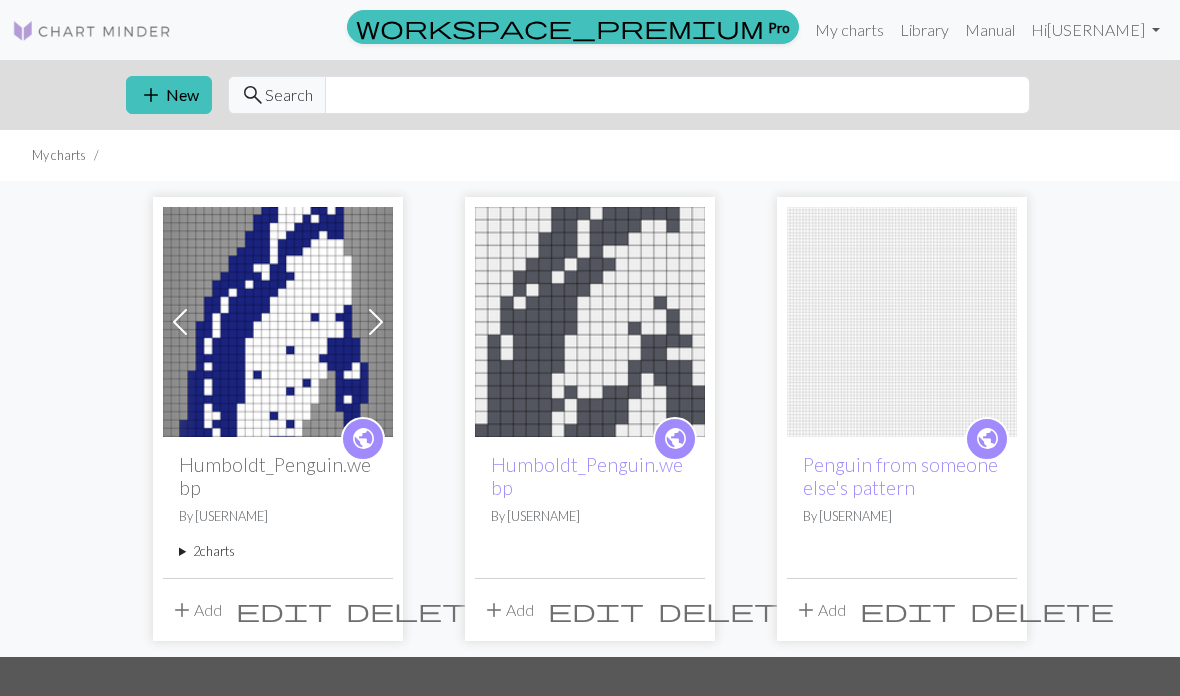 click on "Humboldt_Penguin.webp" at bounding box center [278, 476] 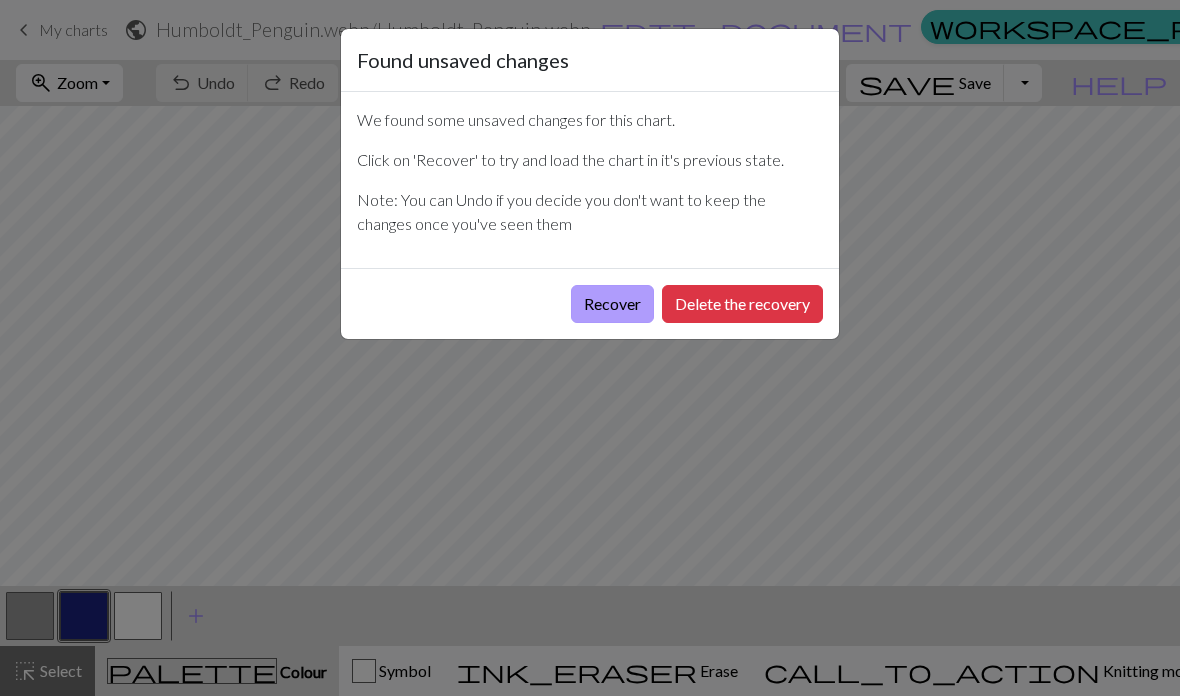 click on "Recover" at bounding box center [612, 304] 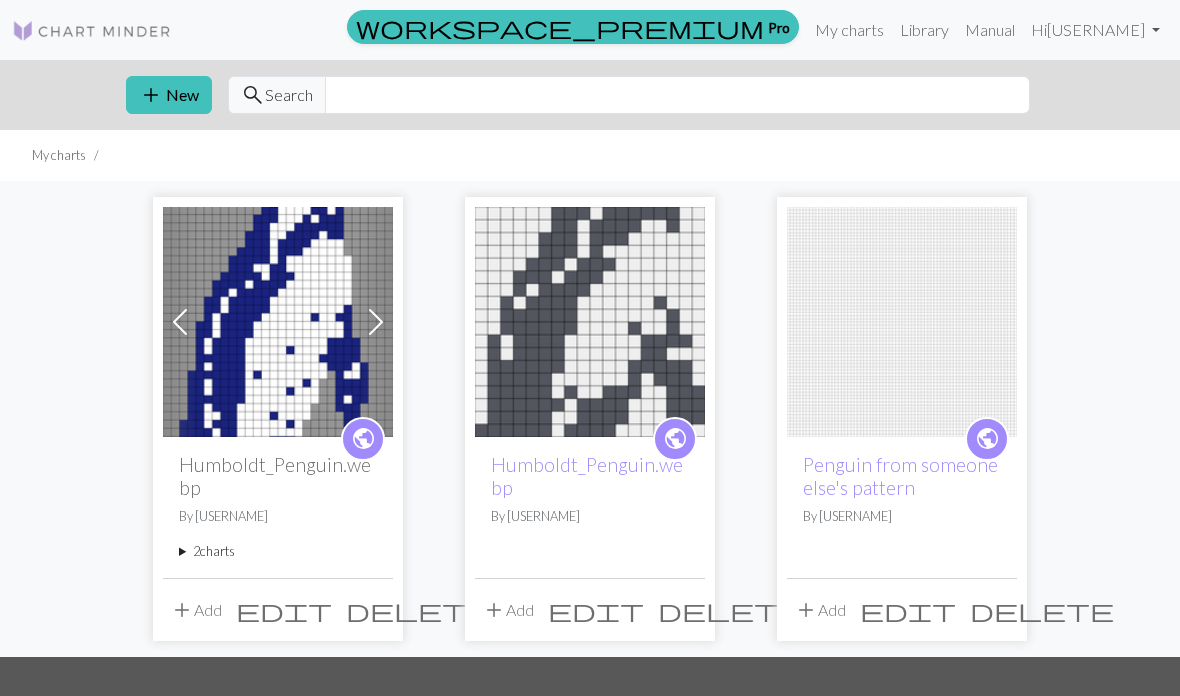click at bounding box center [278, 322] 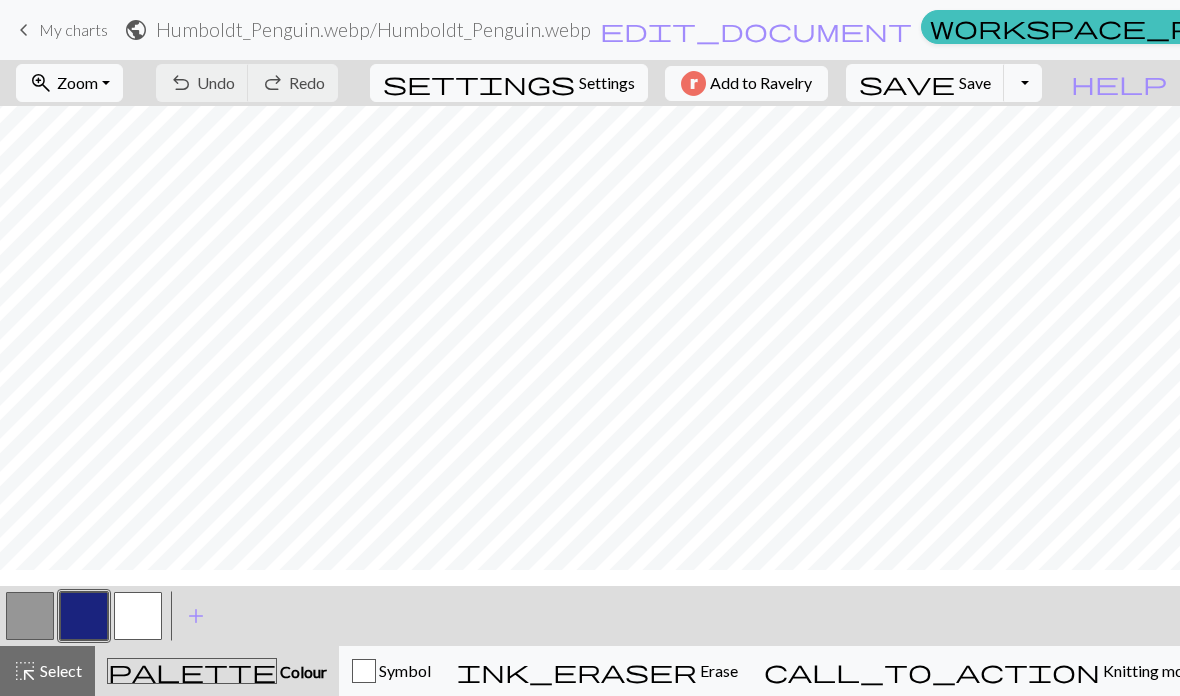 scroll, scrollTop: 610, scrollLeft: 0, axis: vertical 